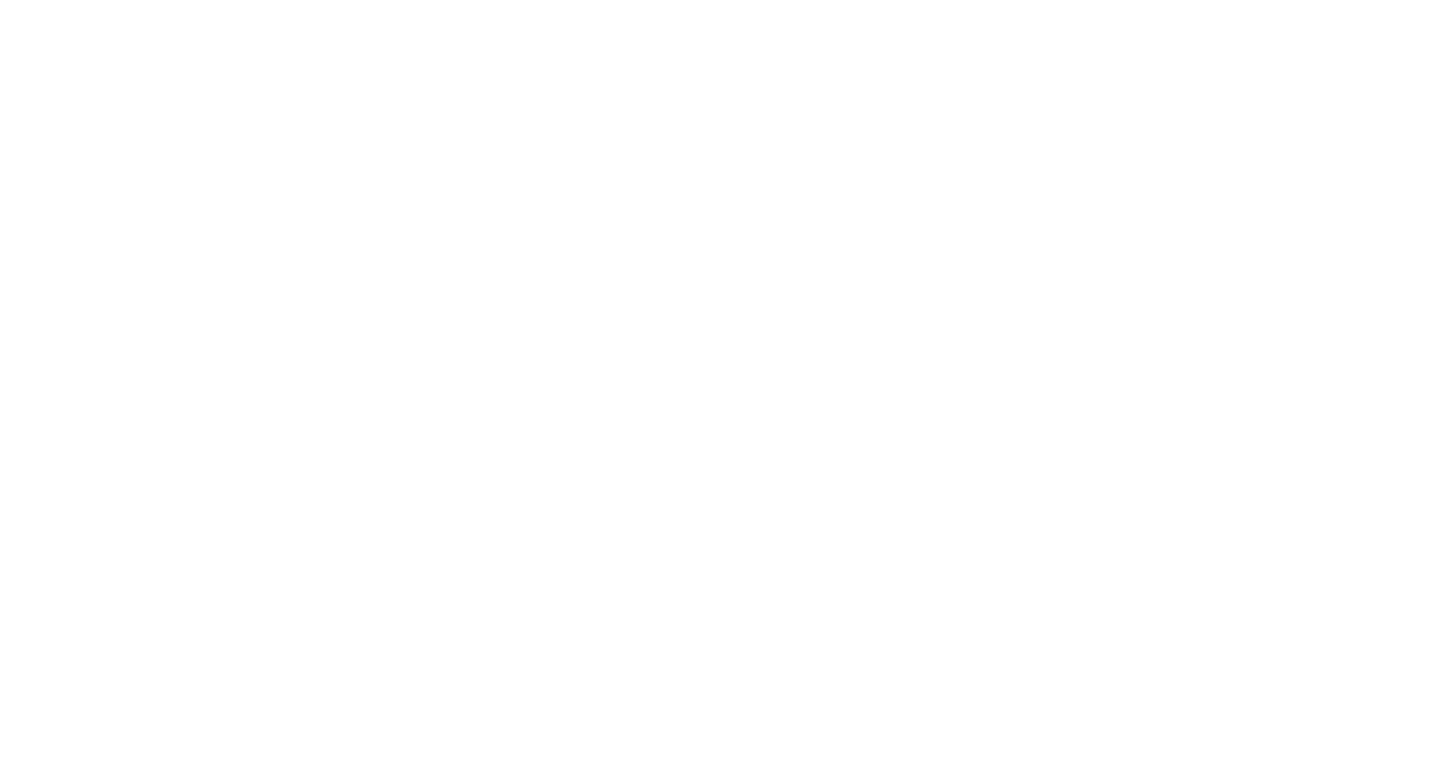 scroll, scrollTop: 0, scrollLeft: 0, axis: both 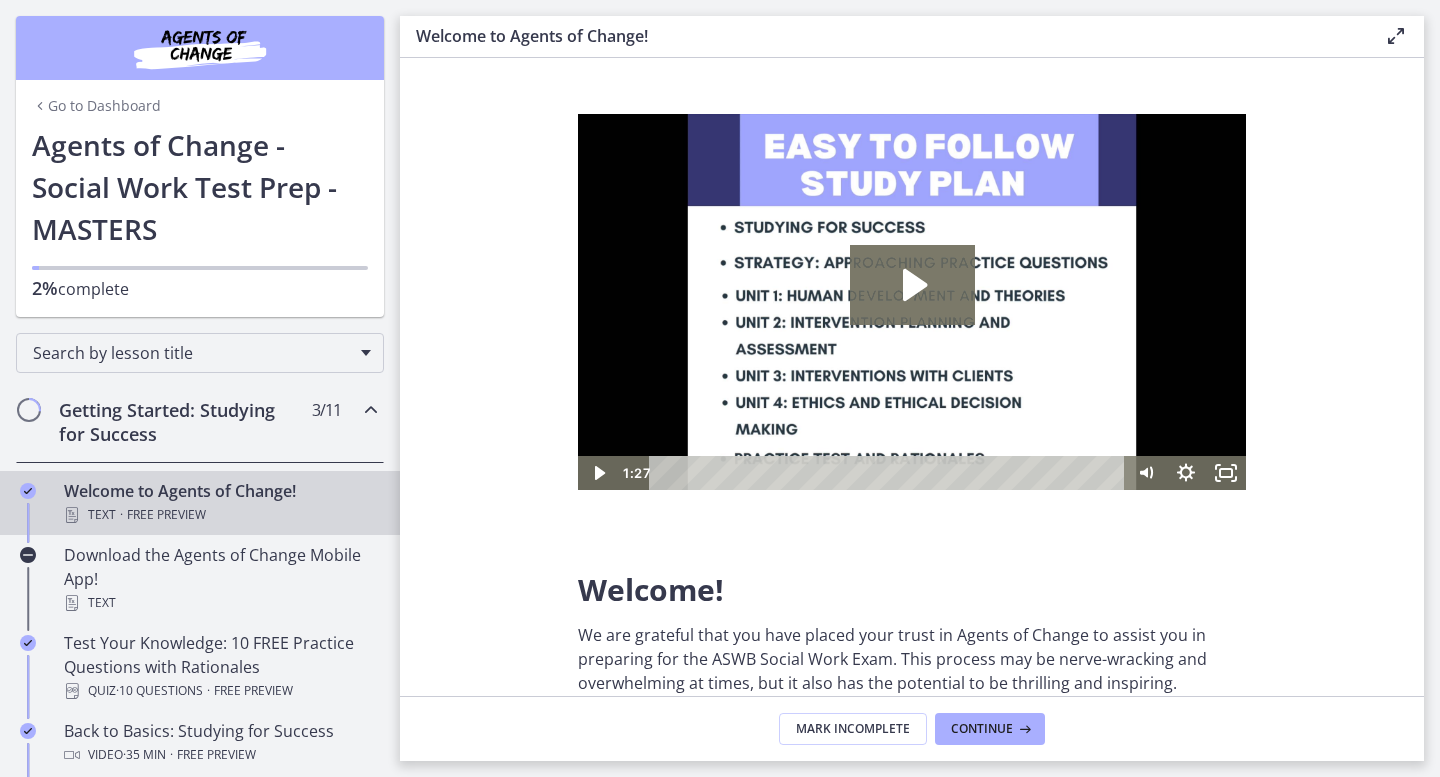 click on "Go to Dashboard" at bounding box center (96, 106) 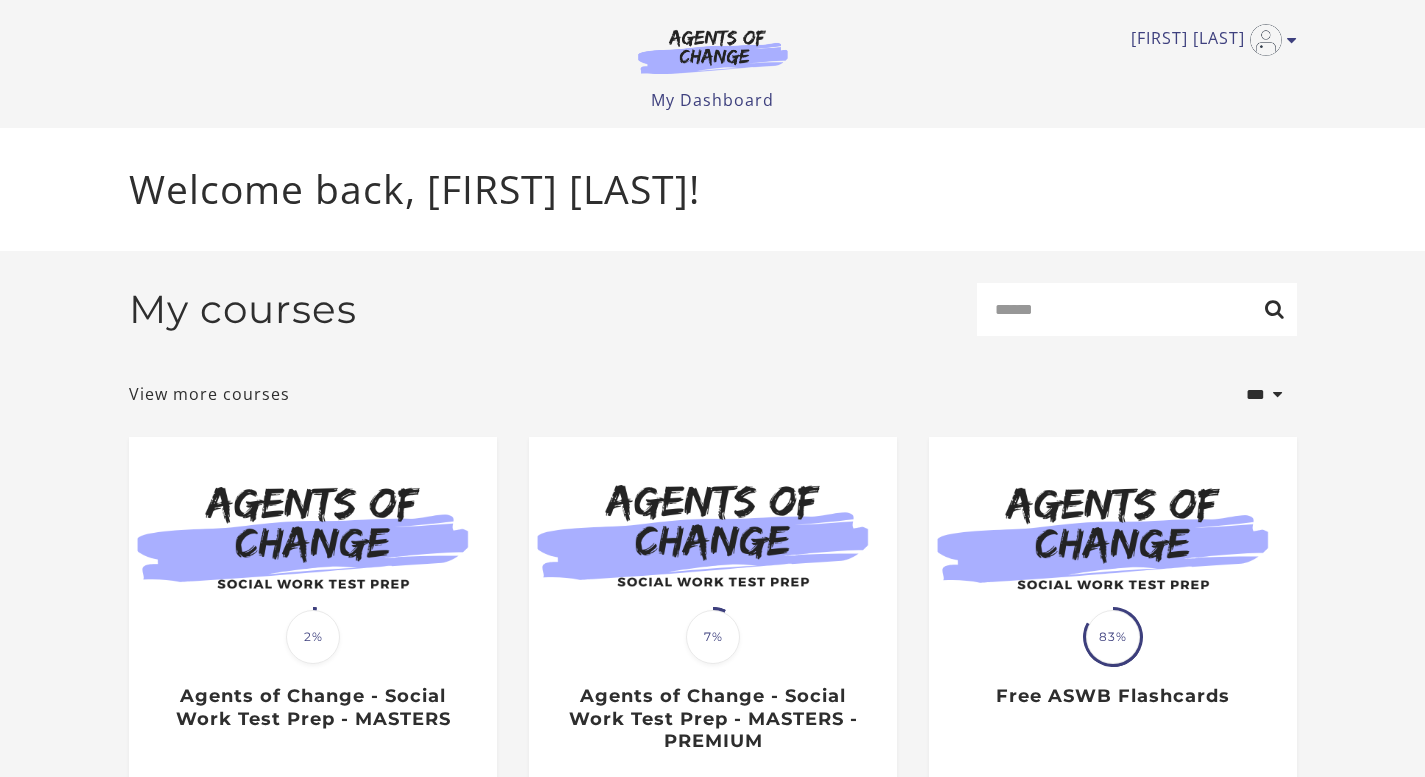 scroll, scrollTop: 0, scrollLeft: 0, axis: both 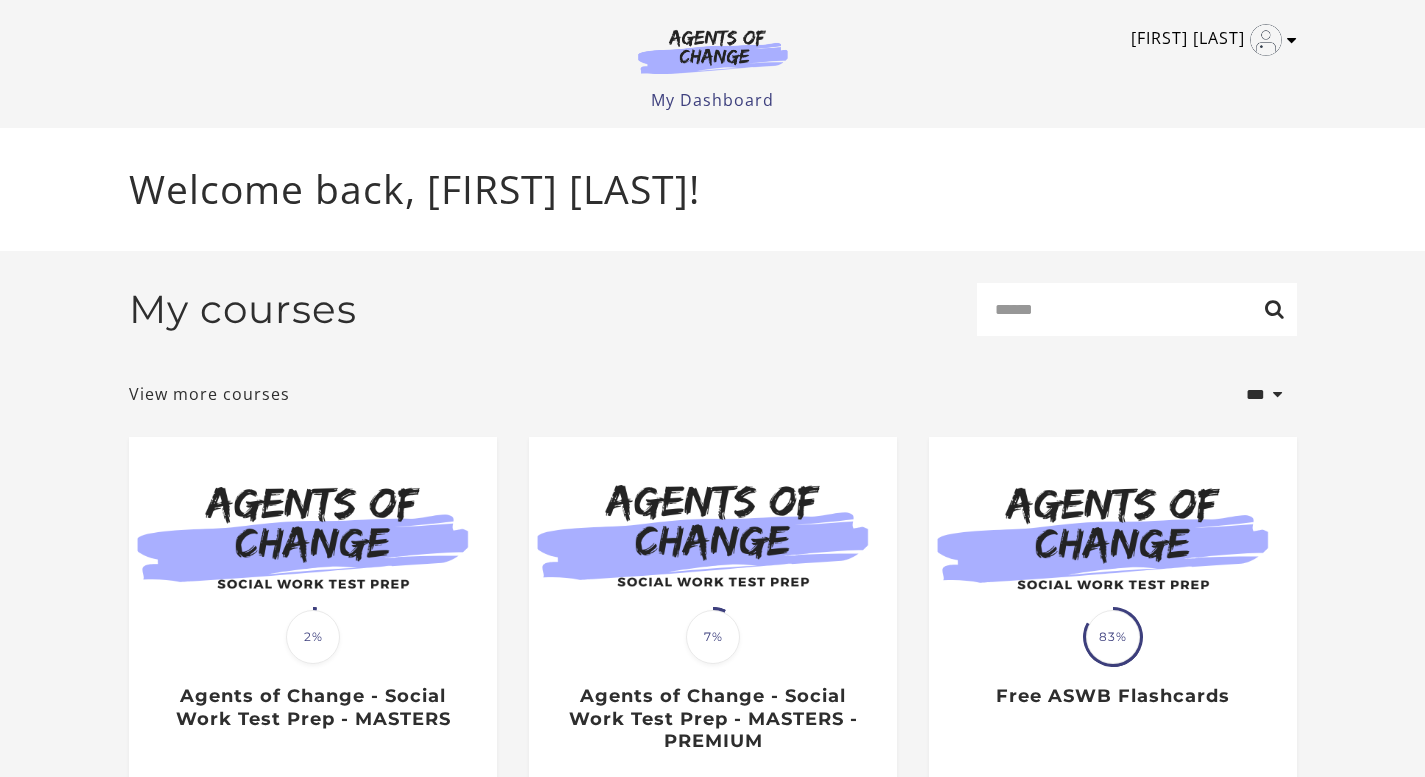 click on "Sierra W" at bounding box center [1209, 40] 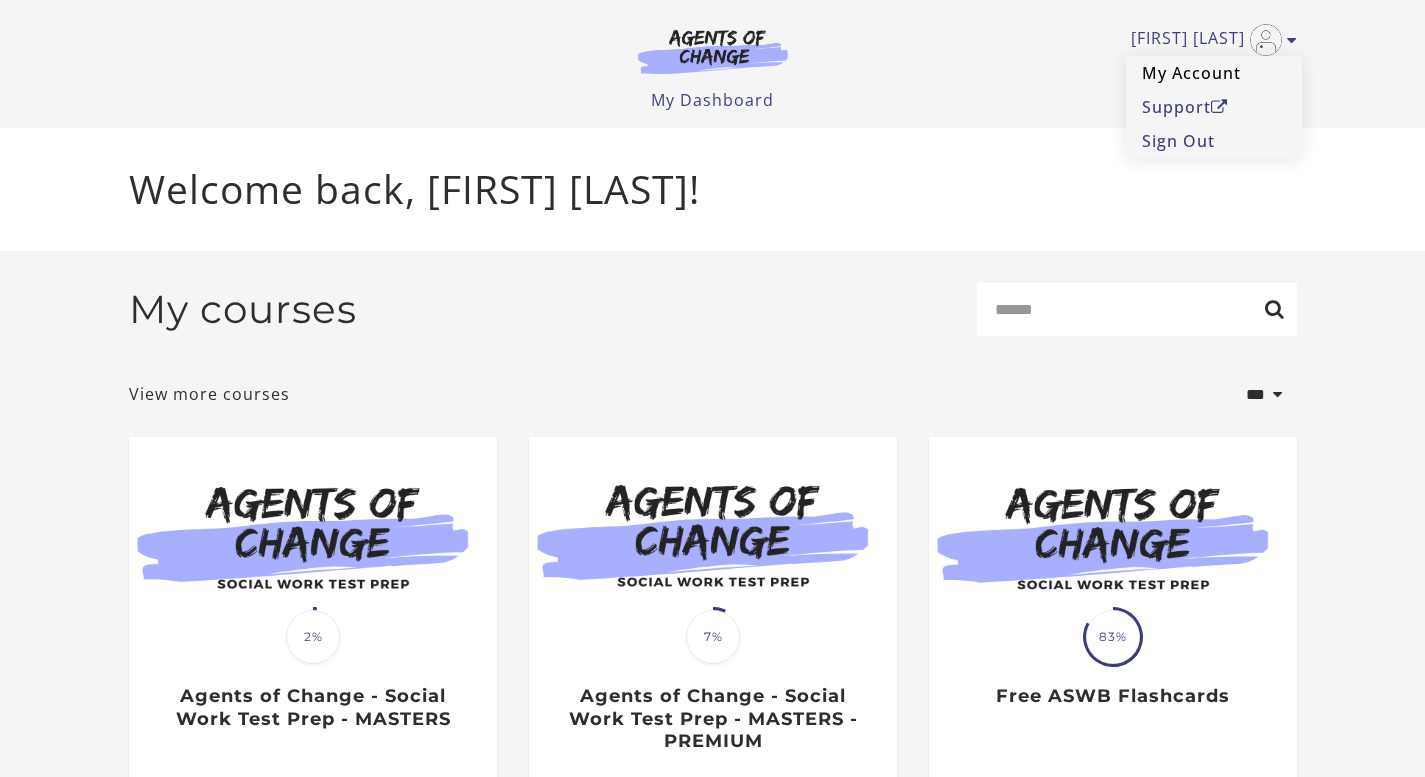 click on "My Account" at bounding box center (1214, 73) 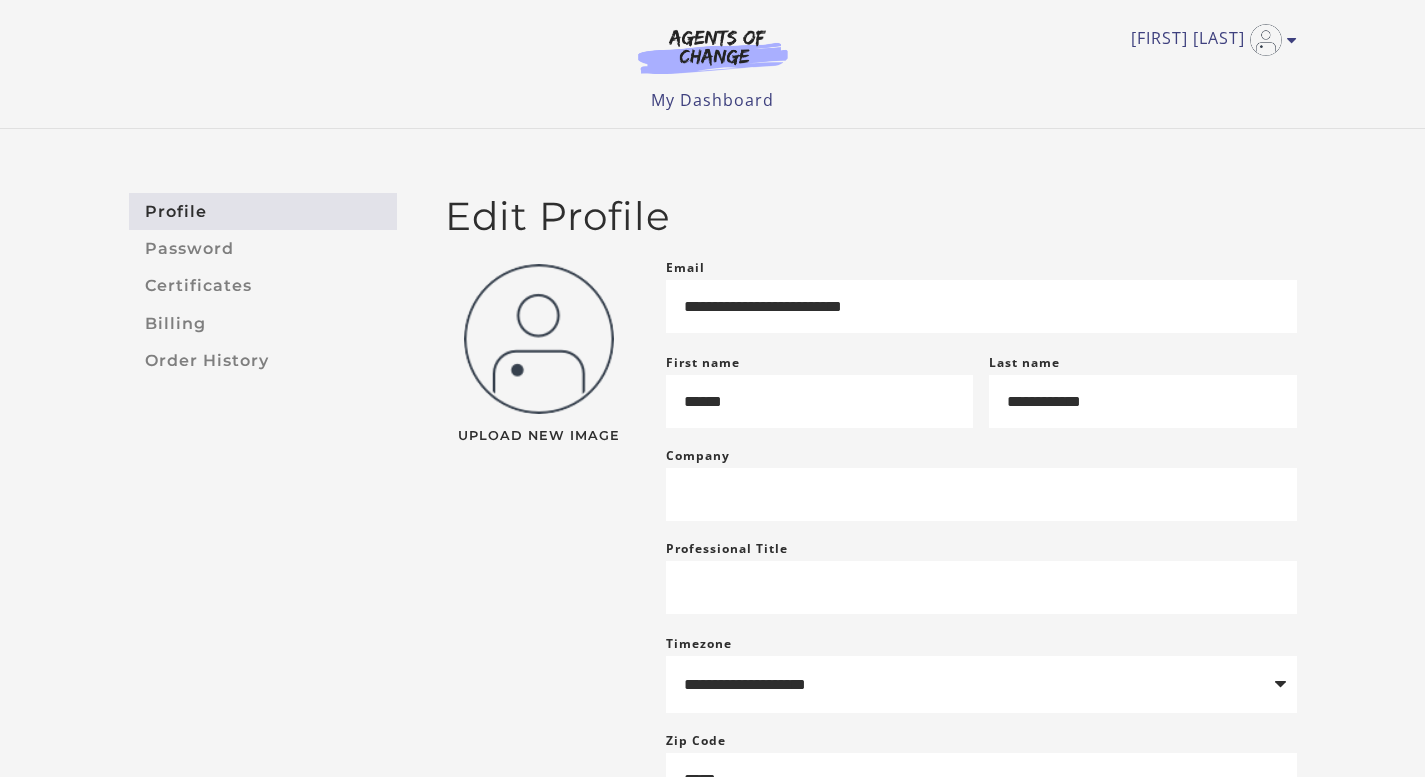 scroll, scrollTop: 0, scrollLeft: 0, axis: both 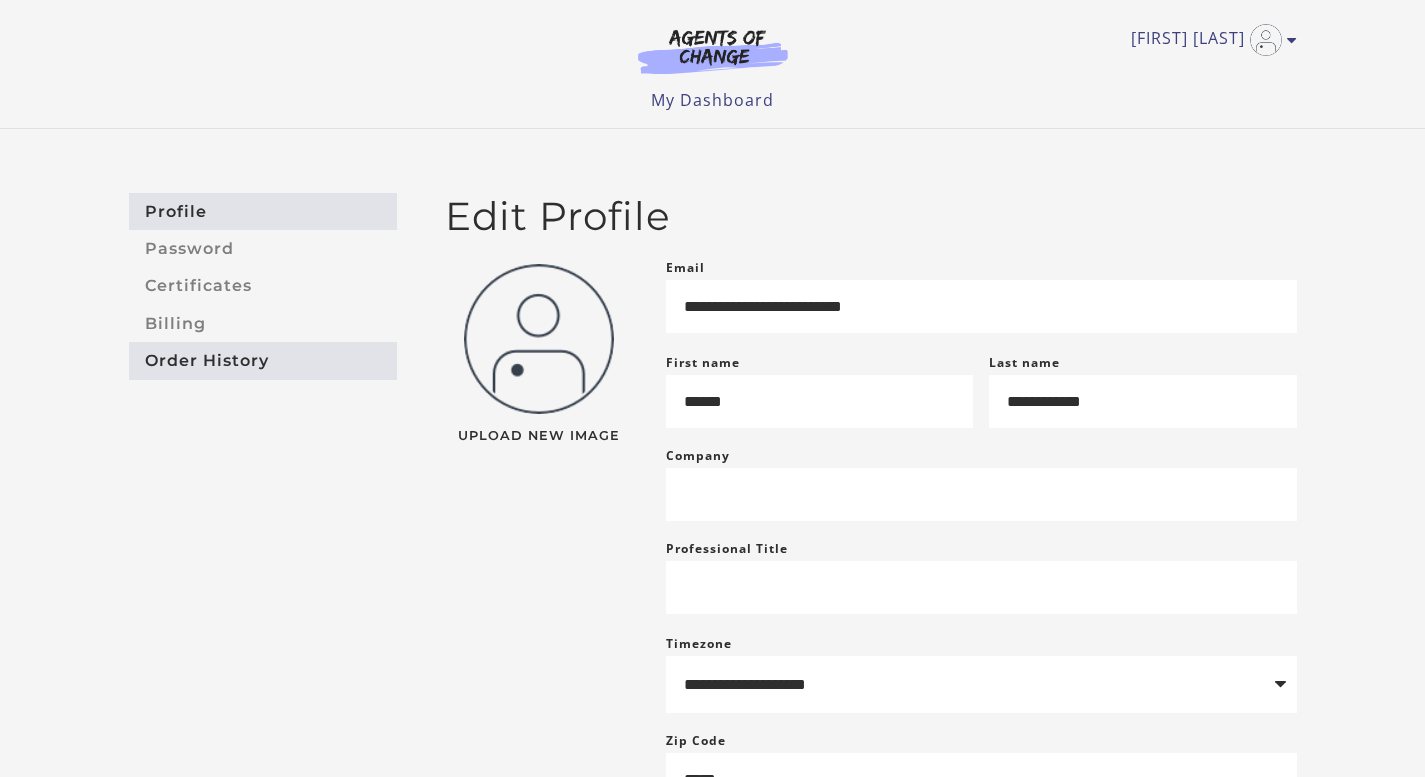 click on "Order History" at bounding box center (263, 360) 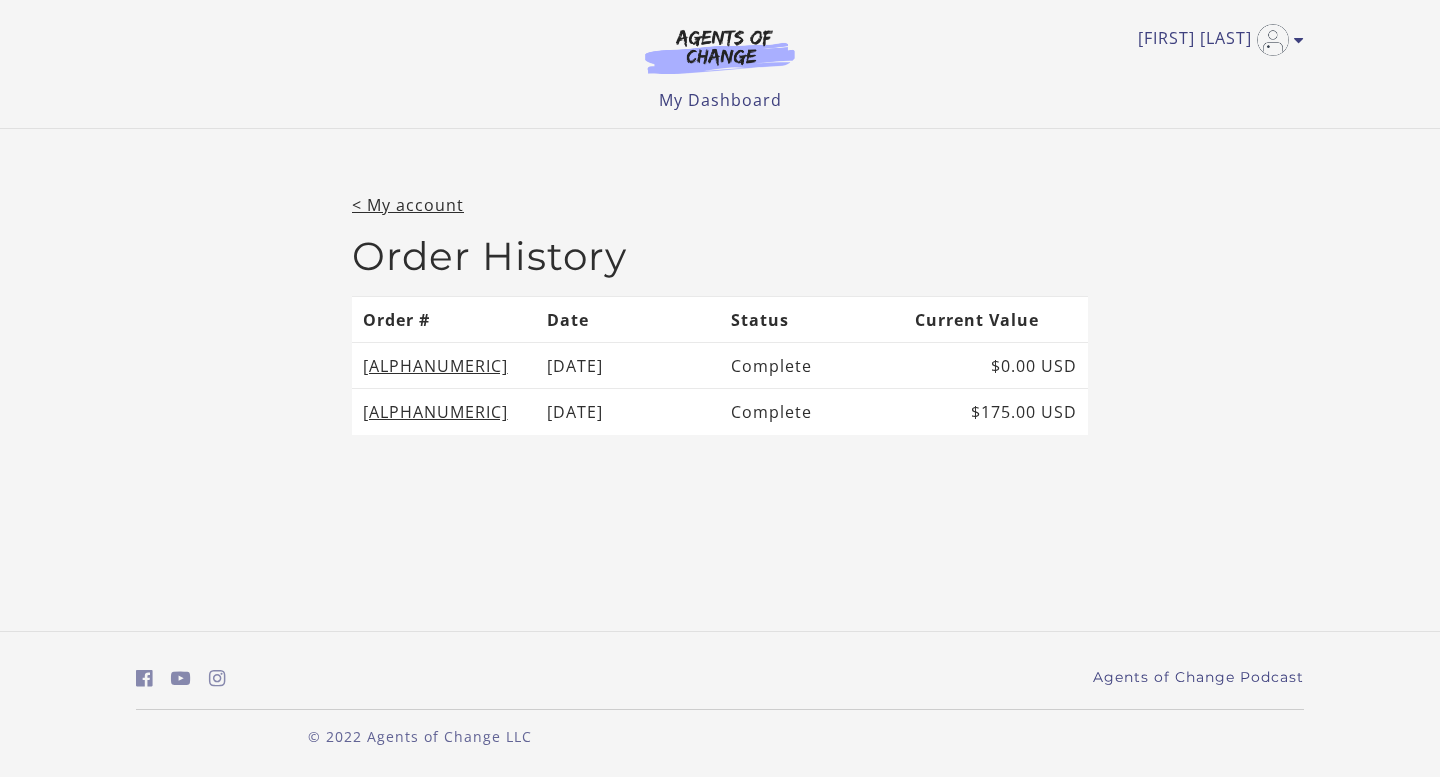 scroll, scrollTop: 0, scrollLeft: 0, axis: both 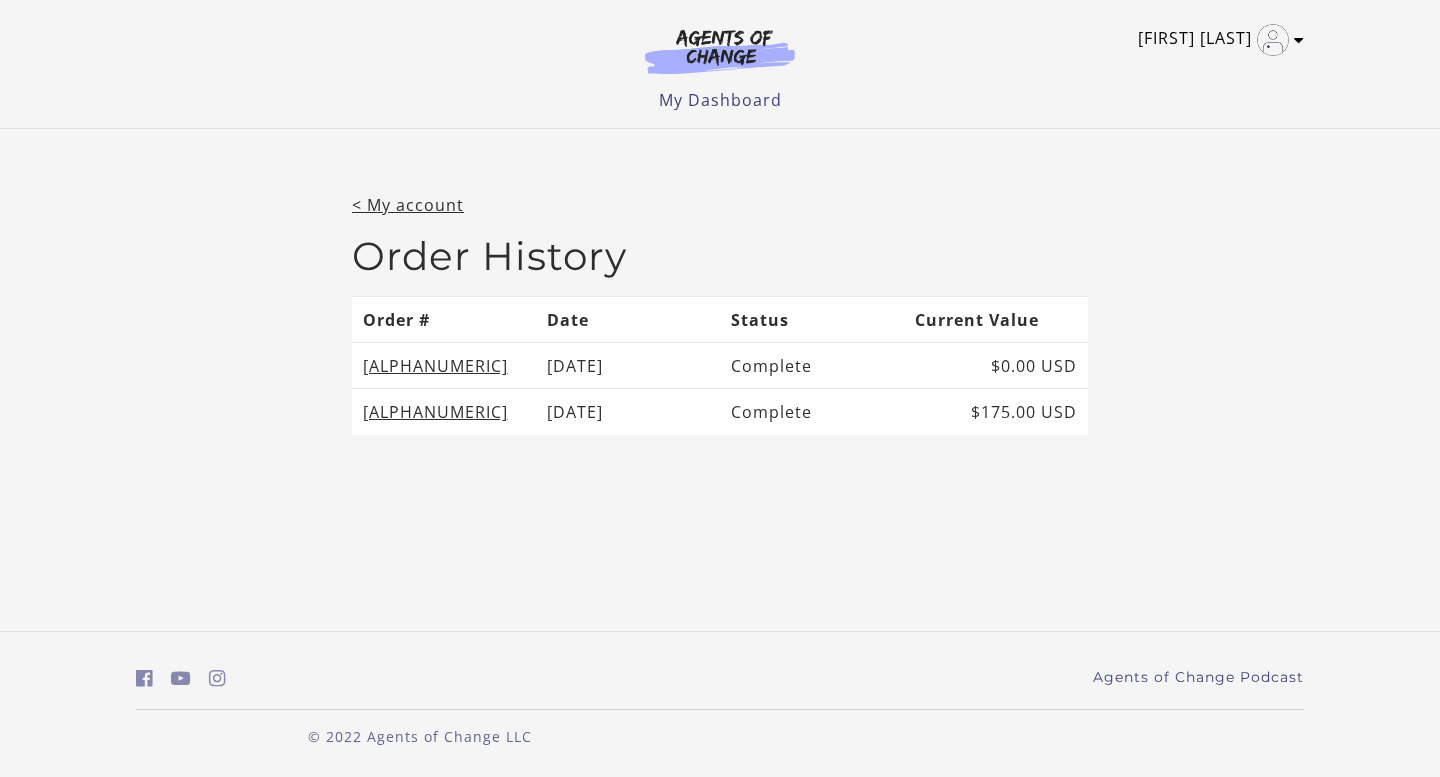 click on "Sierra W" at bounding box center [1216, 40] 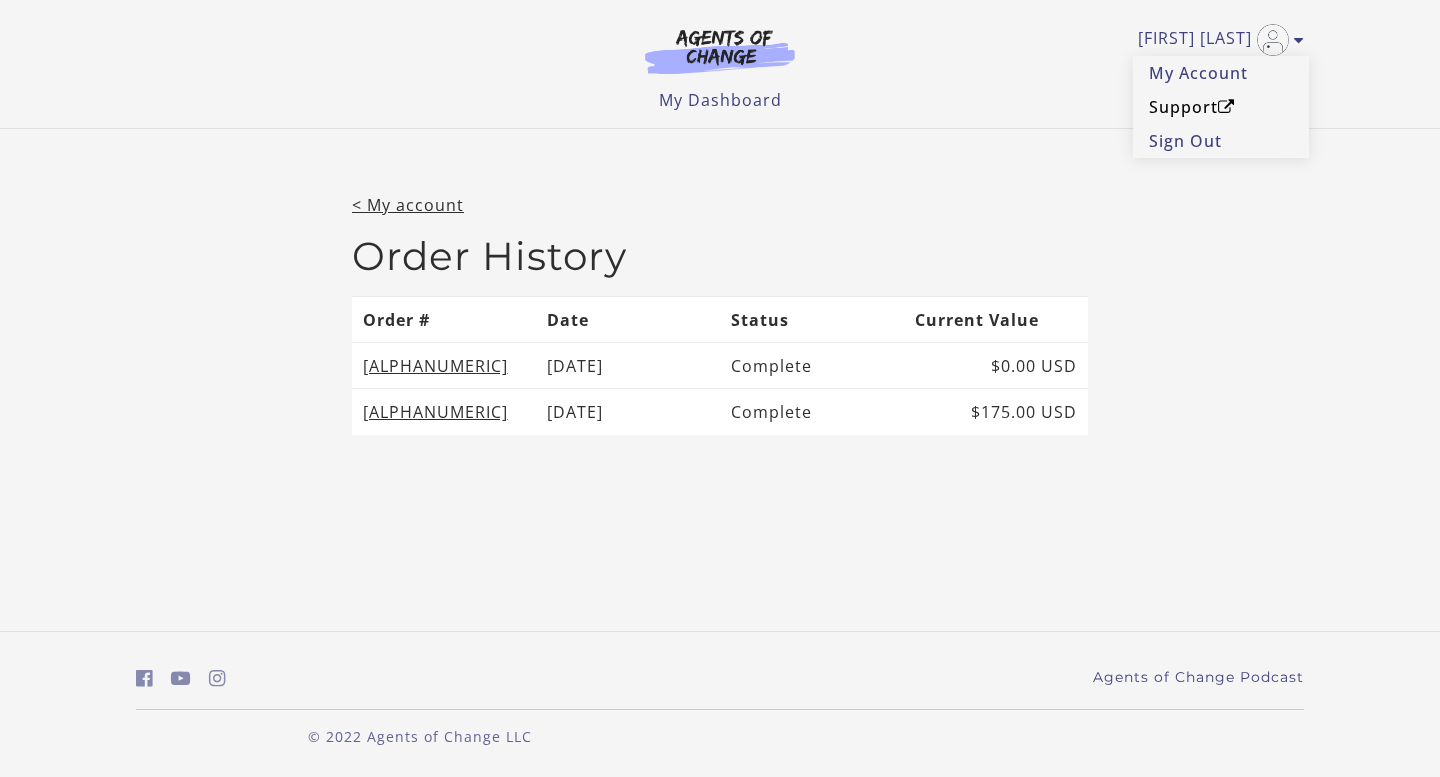 click on "Support" at bounding box center [1221, 107] 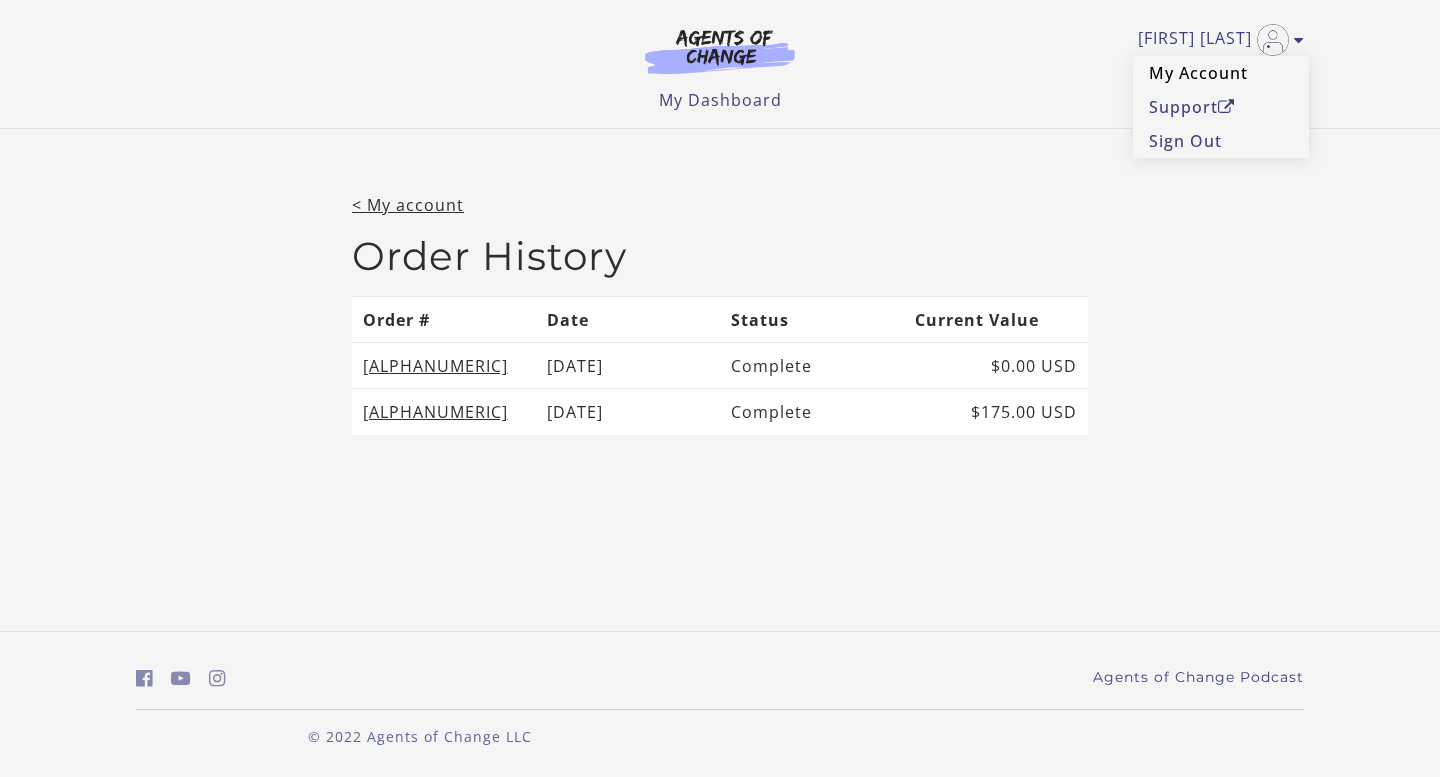 click on "My Account" at bounding box center [1221, 73] 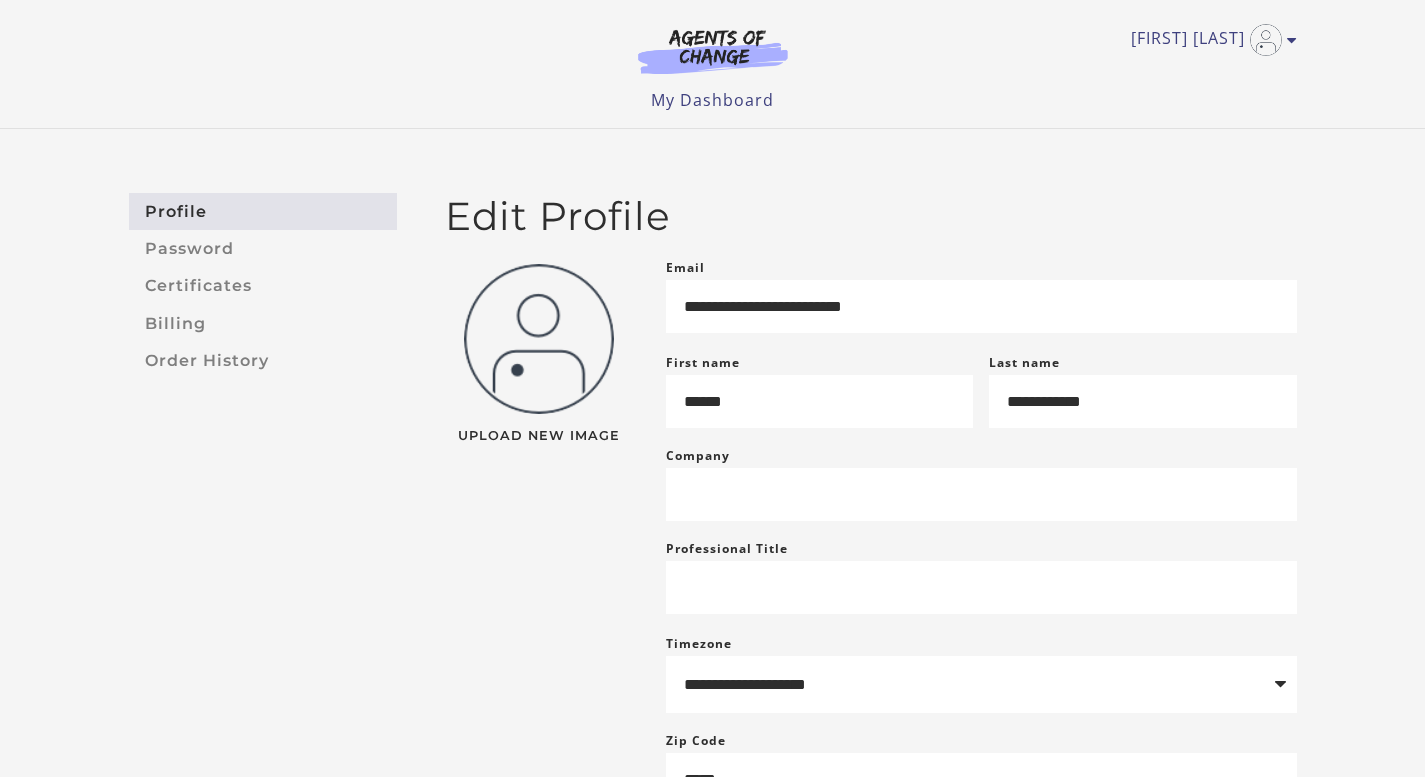 scroll, scrollTop: 0, scrollLeft: 0, axis: both 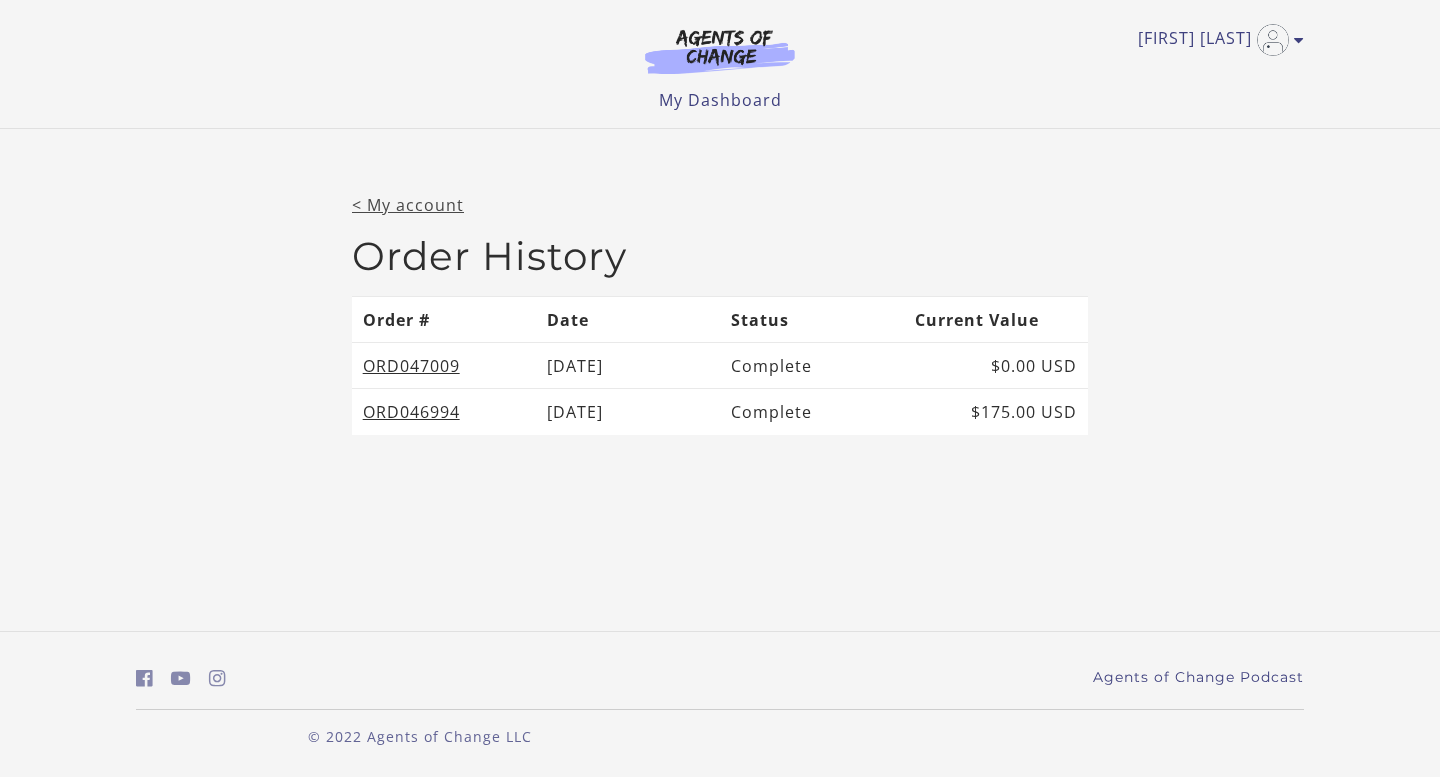 click on "< My account" at bounding box center [408, 205] 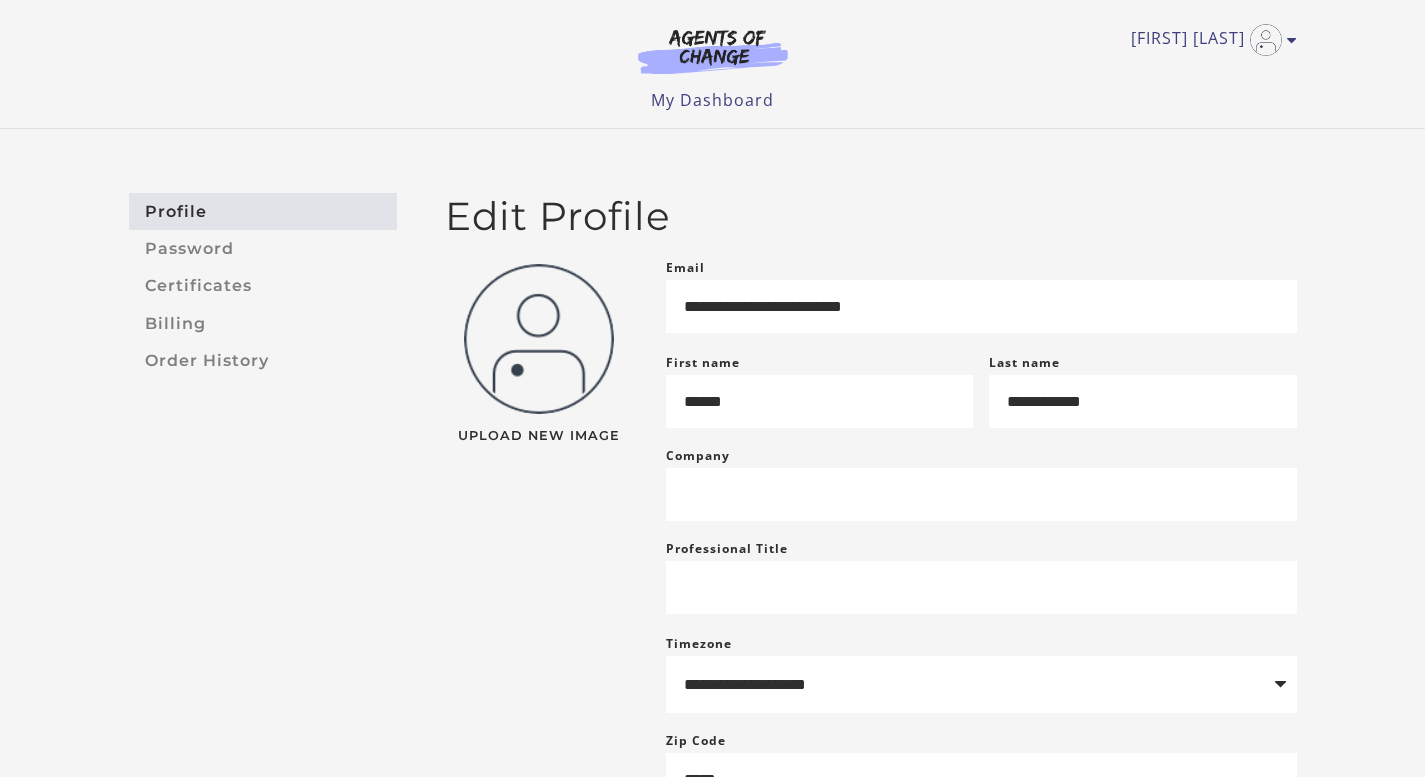 scroll, scrollTop: 0, scrollLeft: 0, axis: both 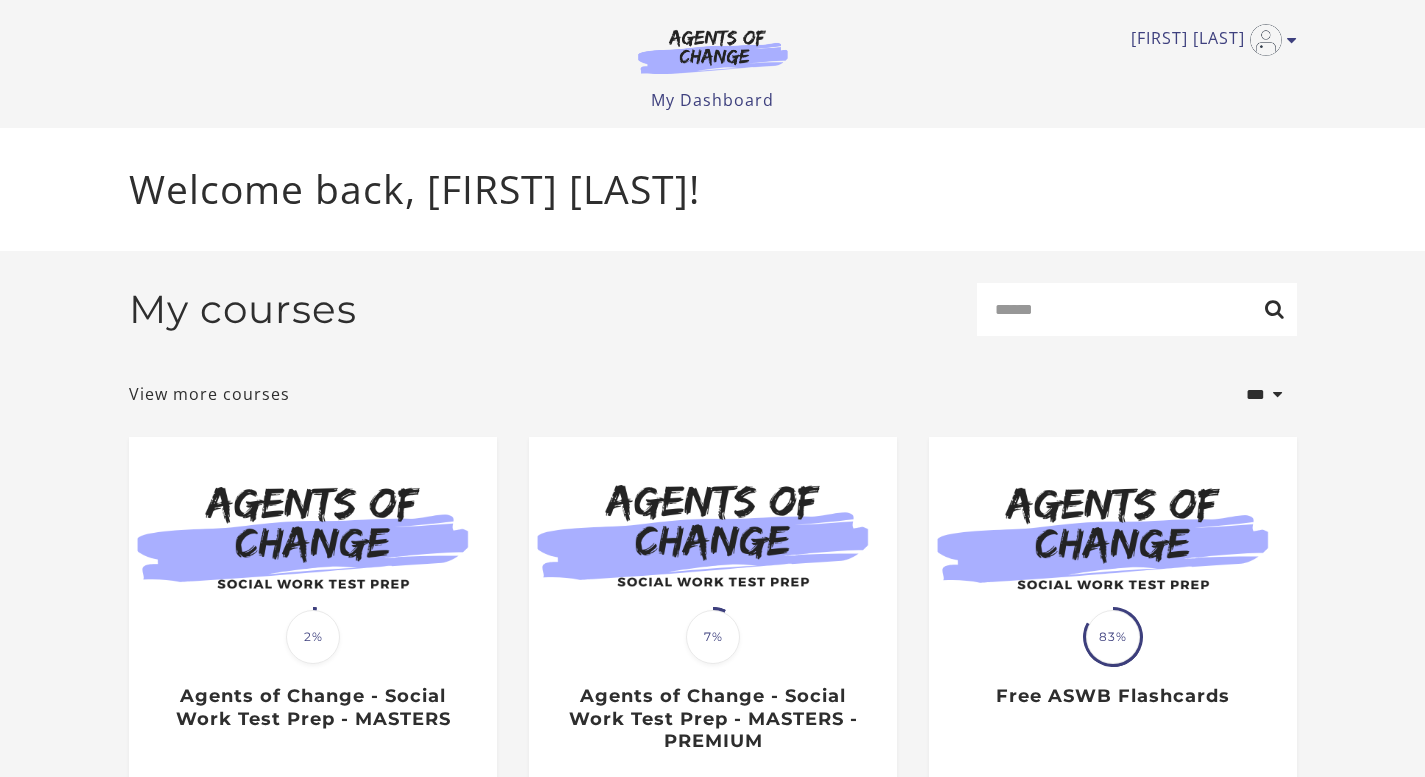 click on "**********" at bounding box center [712, 574] 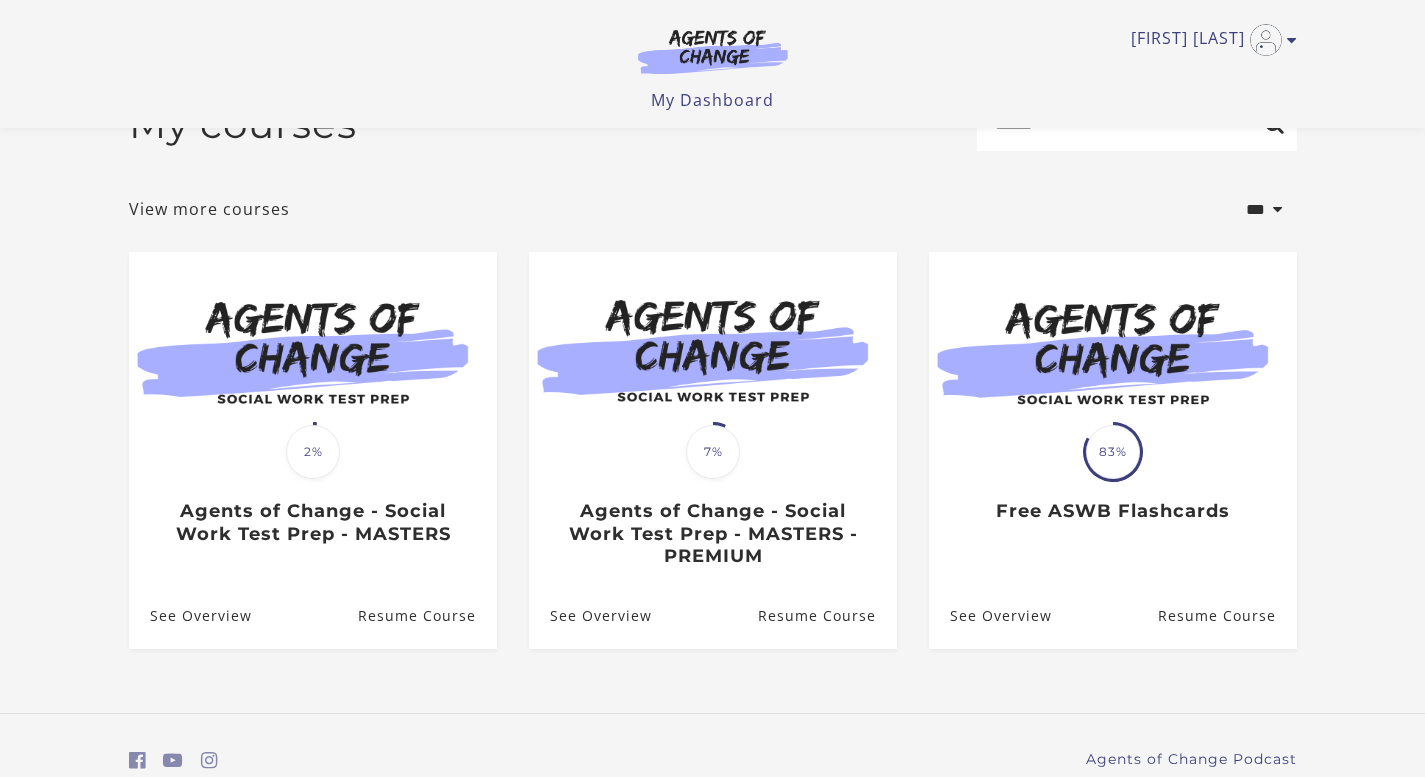 scroll, scrollTop: 143, scrollLeft: 0, axis: vertical 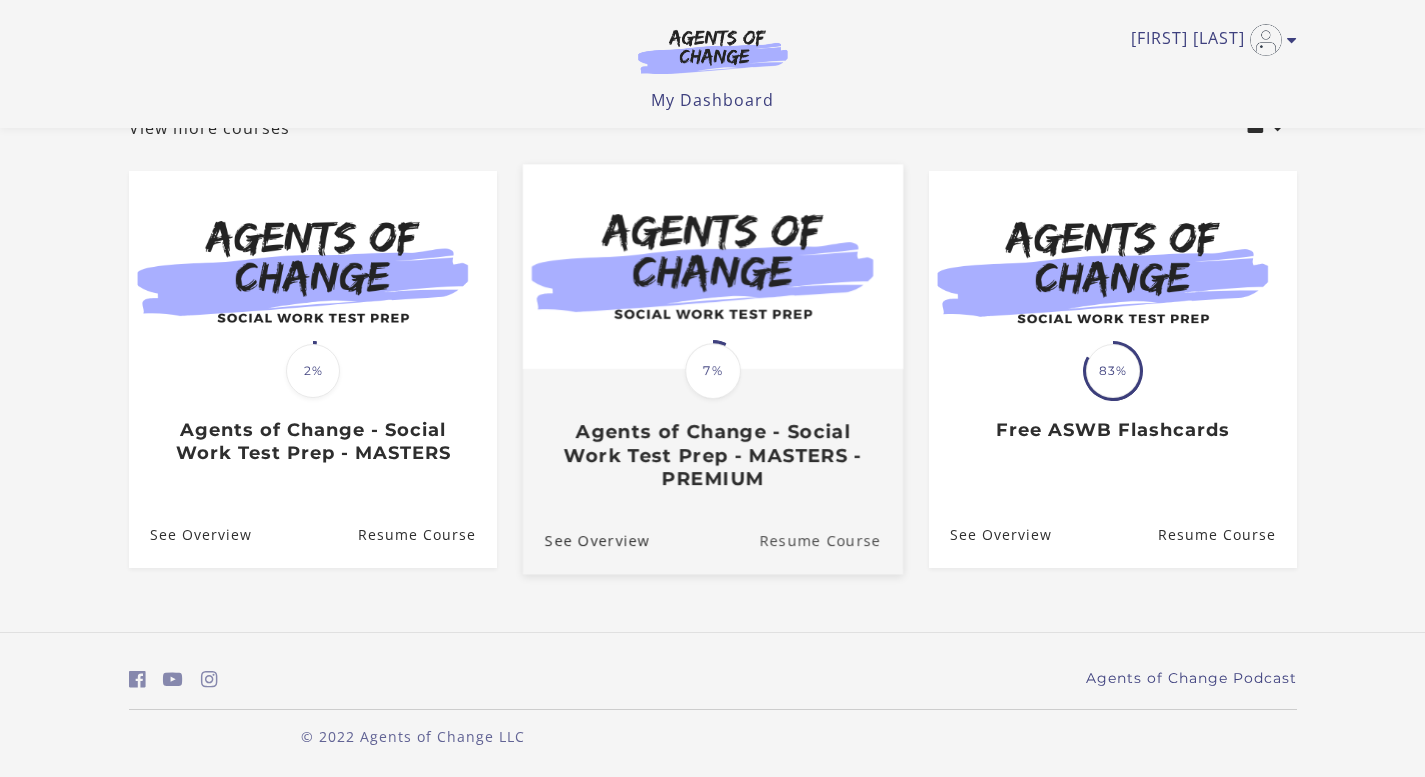click on "Resume Course" at bounding box center (831, 540) 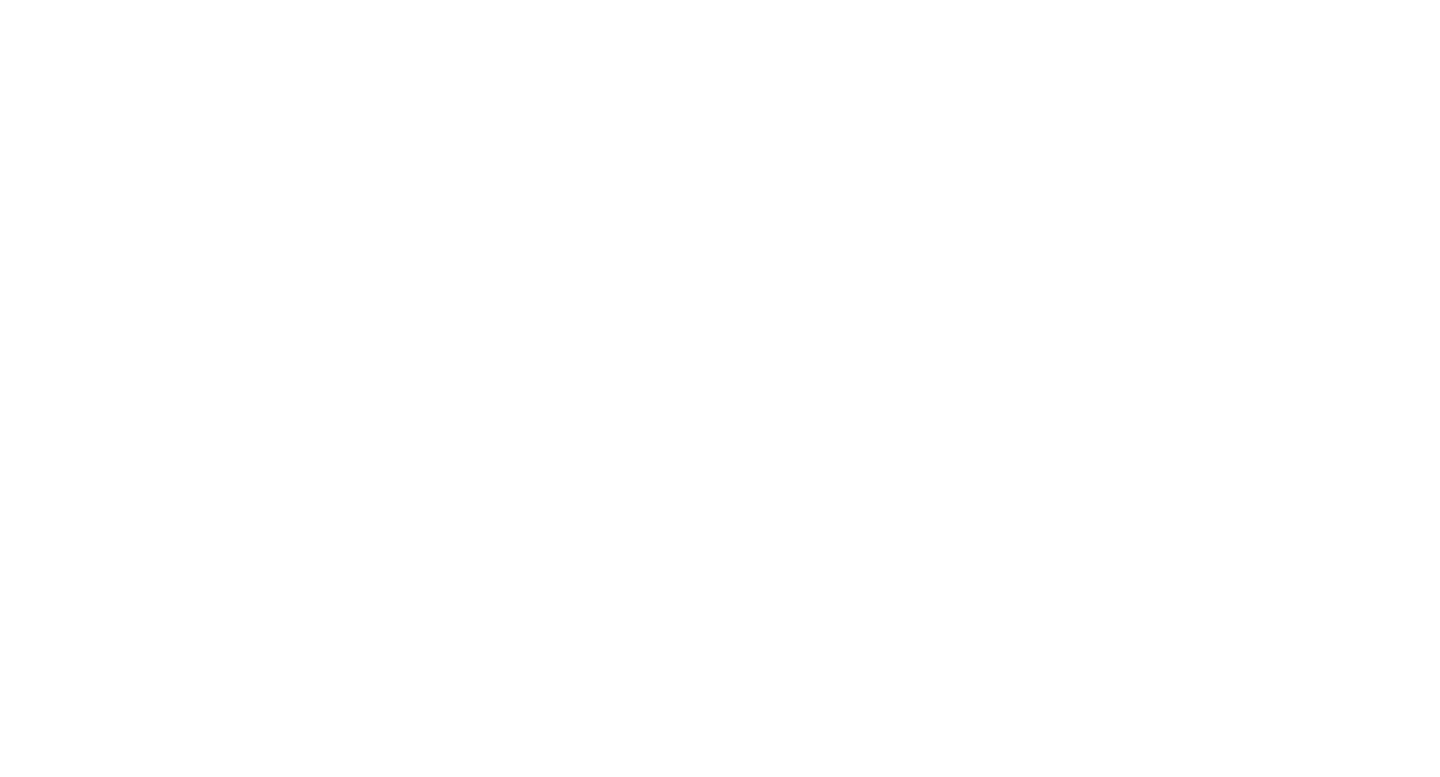 scroll, scrollTop: 0, scrollLeft: 0, axis: both 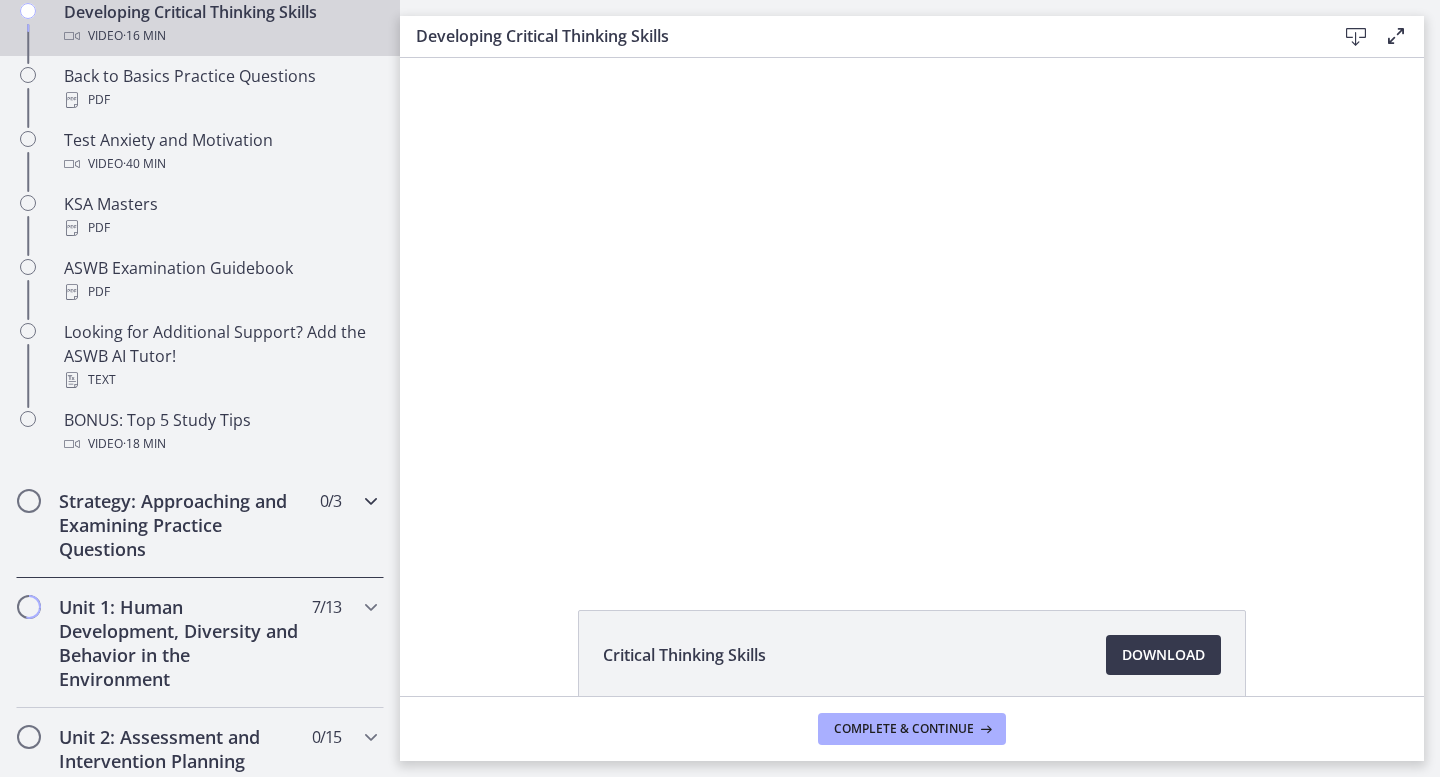 click on "Strategy: Approaching and Examining Practice Questions" at bounding box center (181, 525) 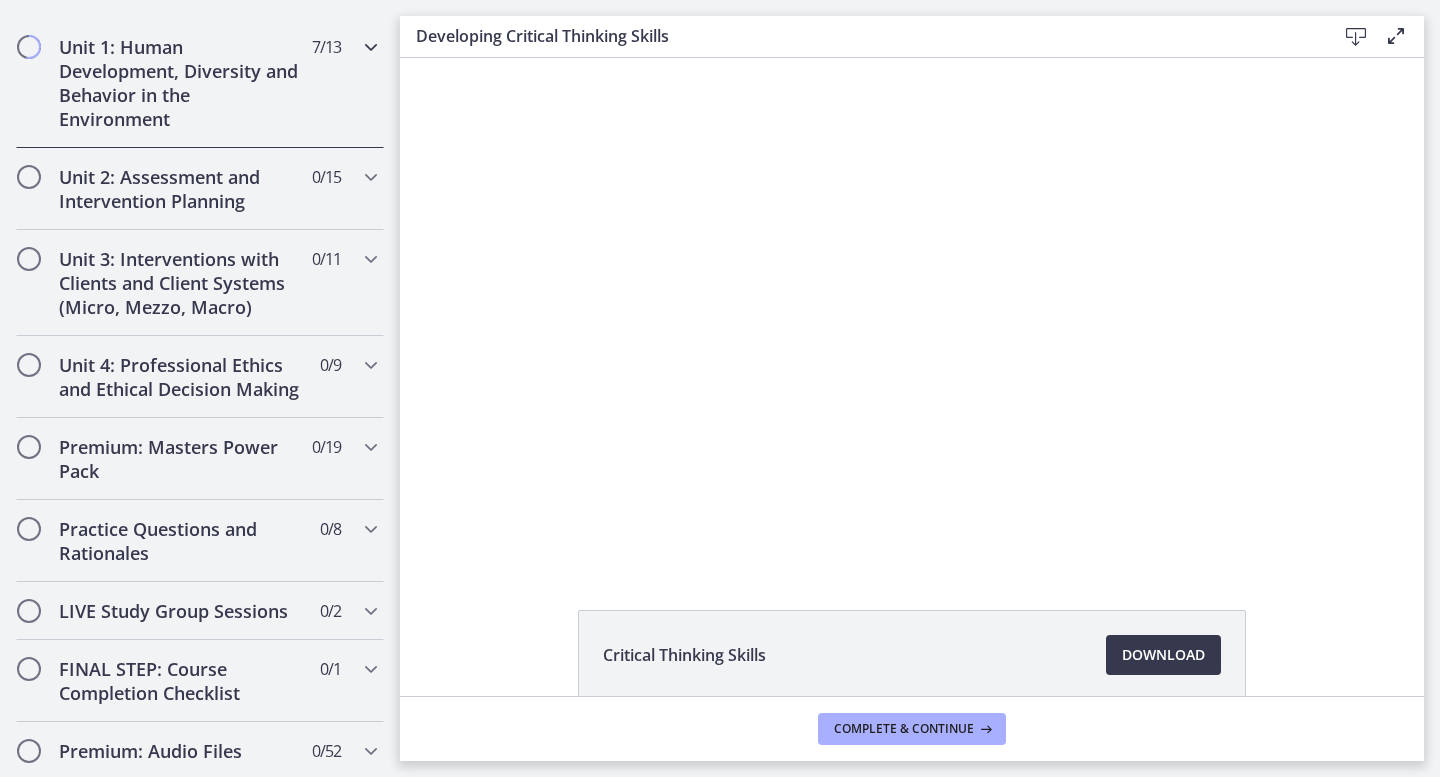 click on "Unit 1: Human Development, Diversity and Behavior in the Environment" at bounding box center (181, 83) 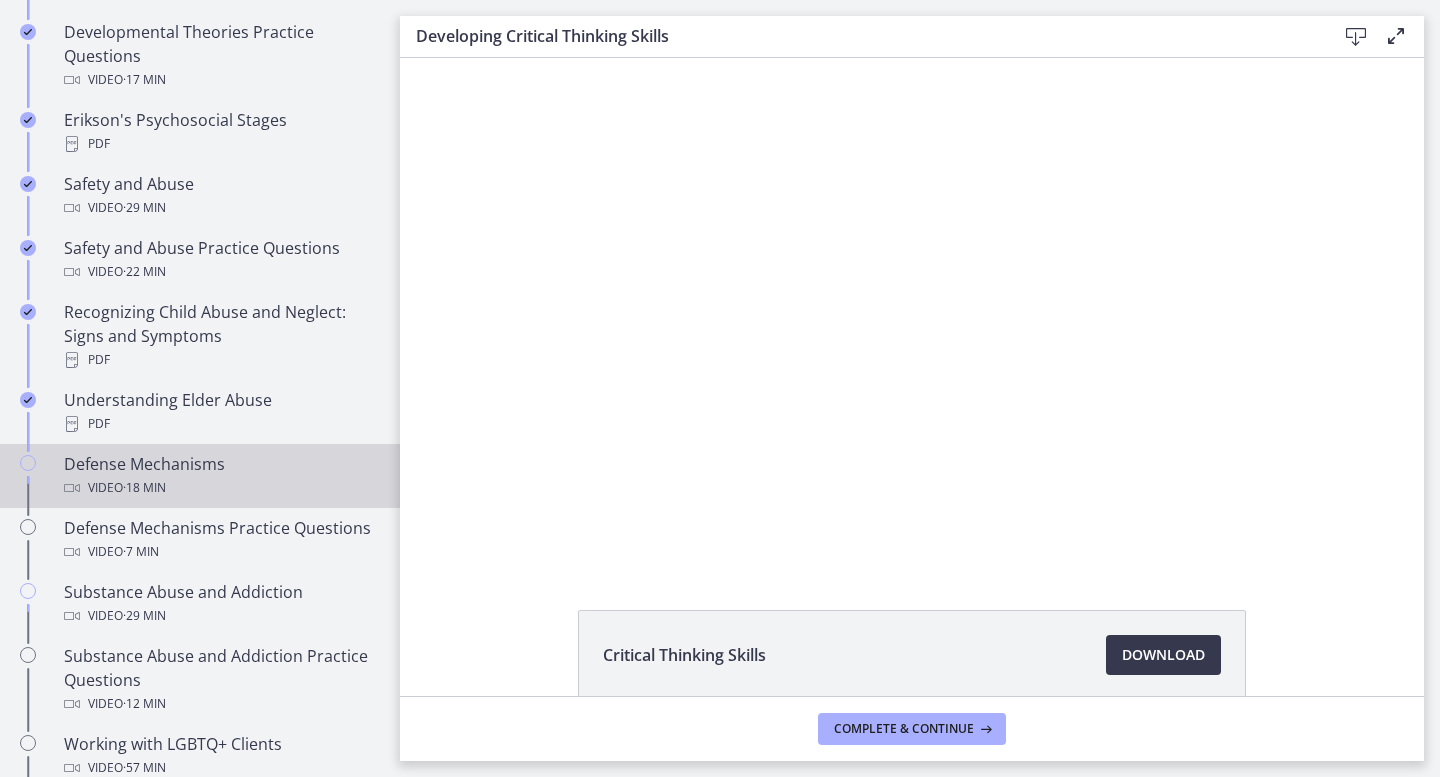 click on "Defense Mechanisms
Video
·  18 min" at bounding box center [220, 476] 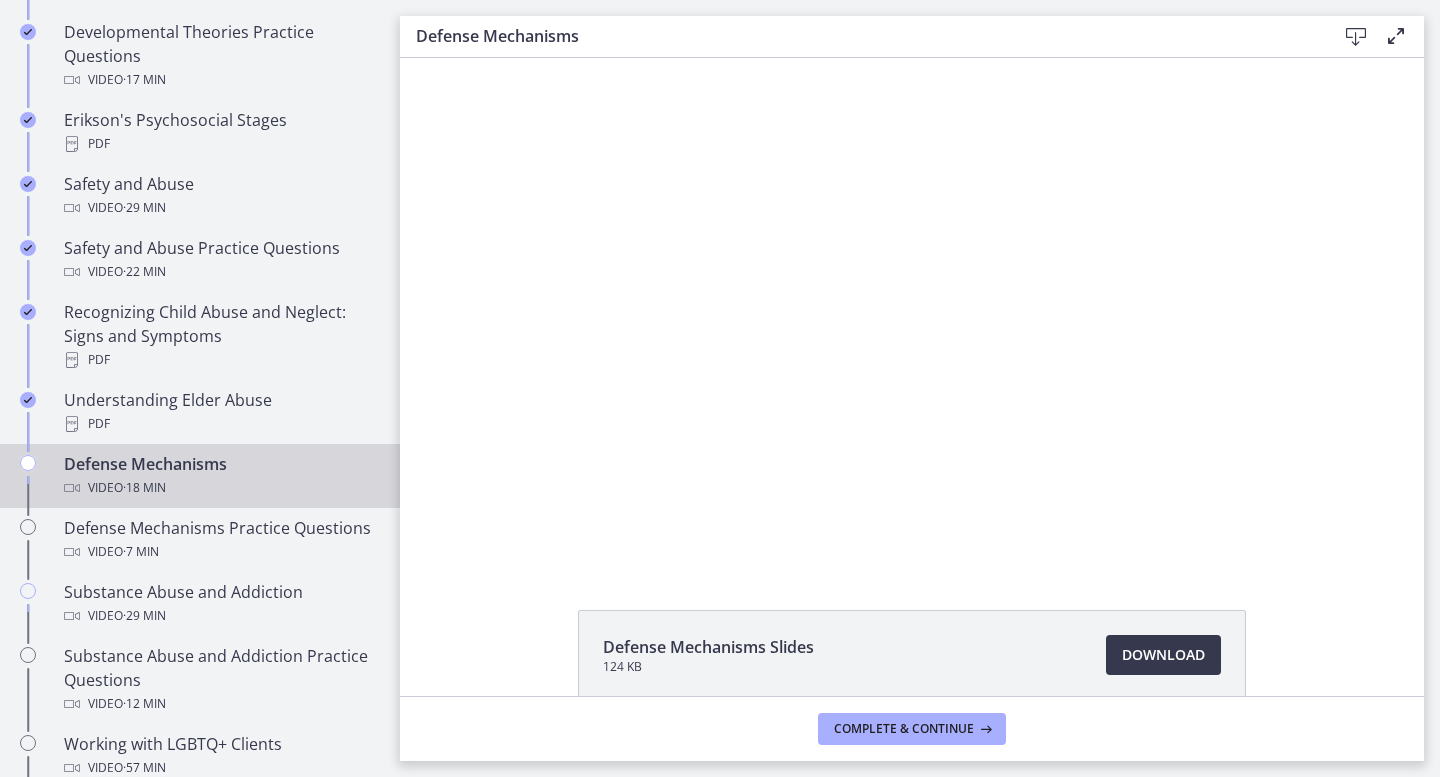 scroll, scrollTop: 0, scrollLeft: 0, axis: both 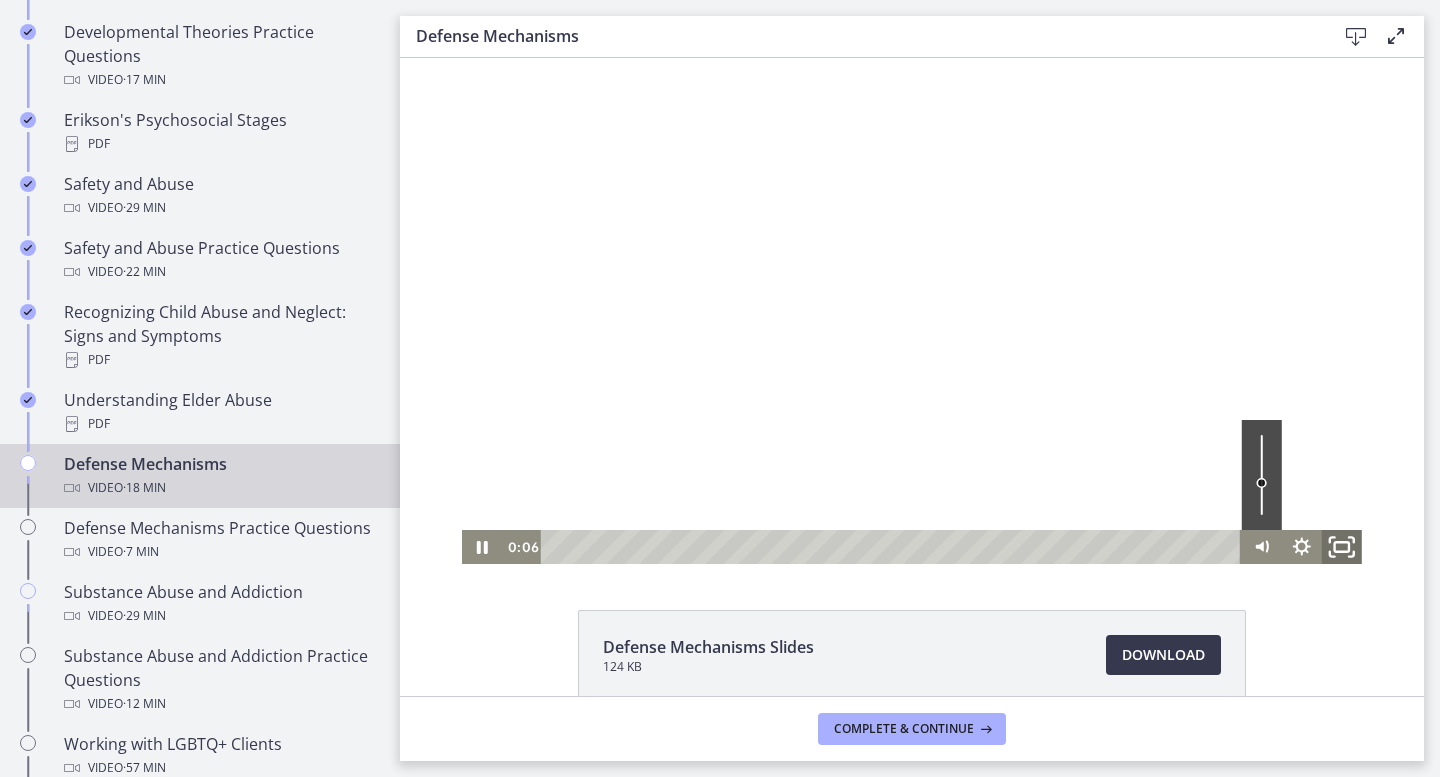 click 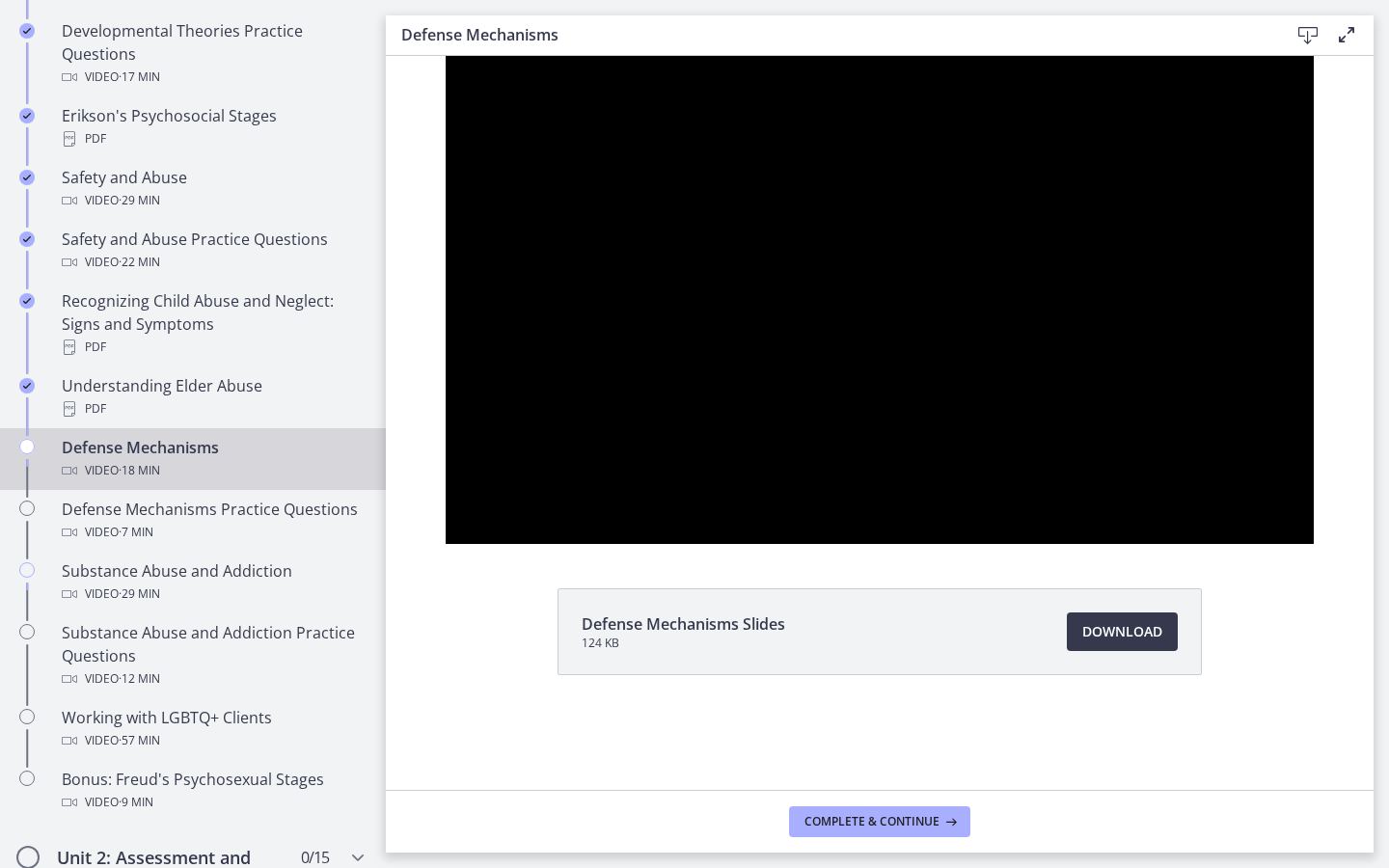 type 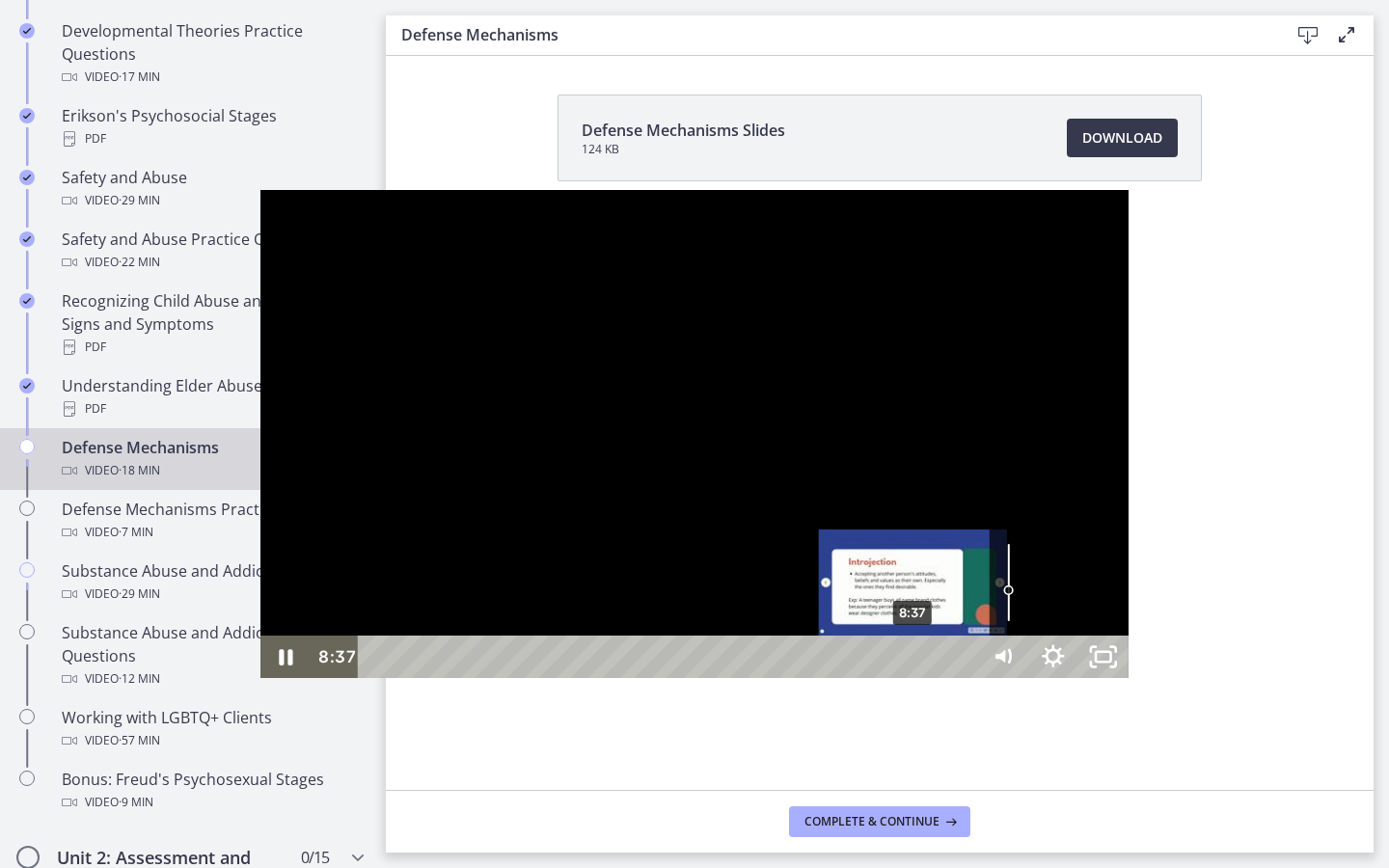 drag, startPoint x: 671, startPoint y: 849, endPoint x: 654, endPoint y: 852, distance: 17.262677 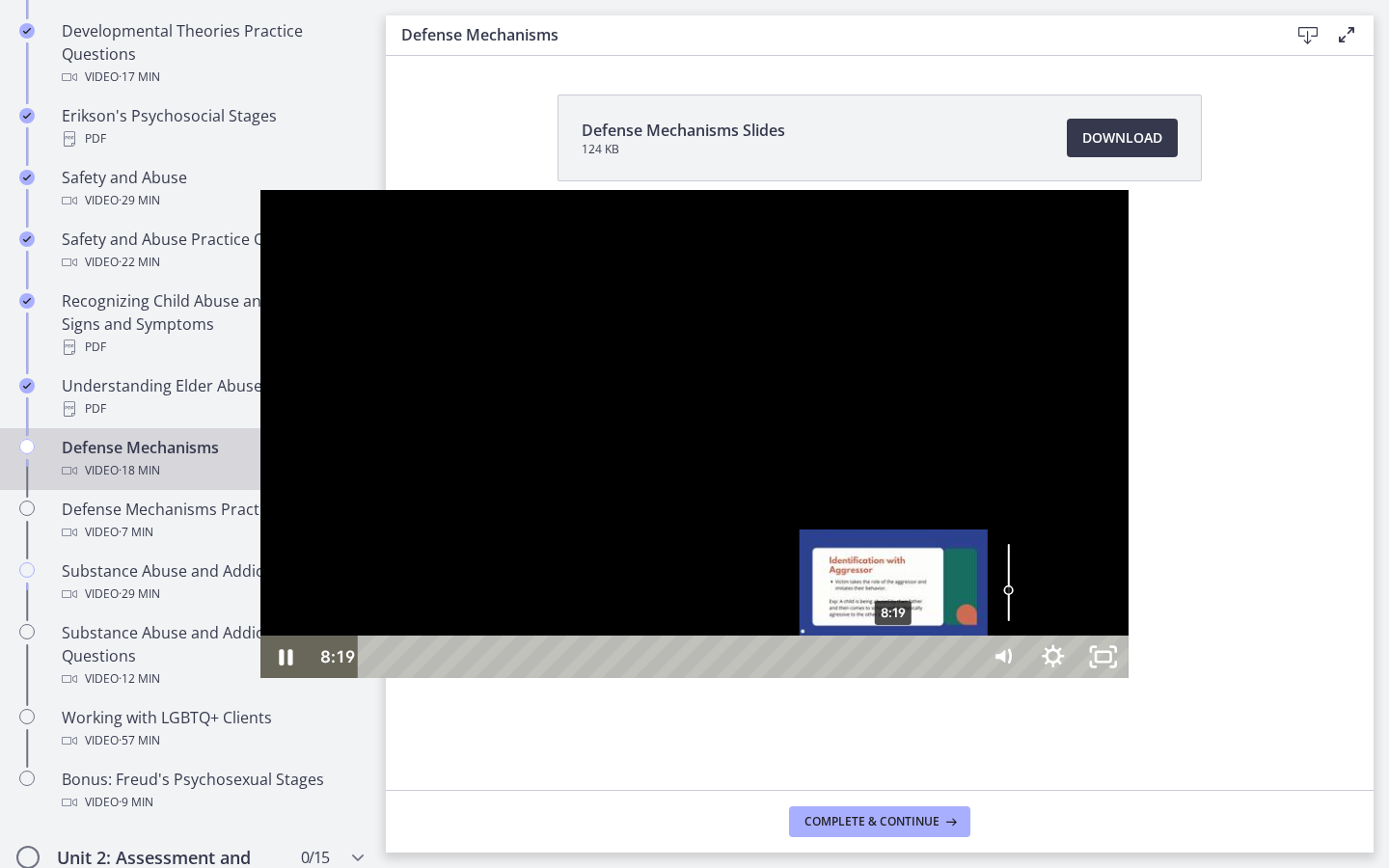 drag, startPoint x: 654, startPoint y: 852, endPoint x: 636, endPoint y: 850, distance: 18.11077 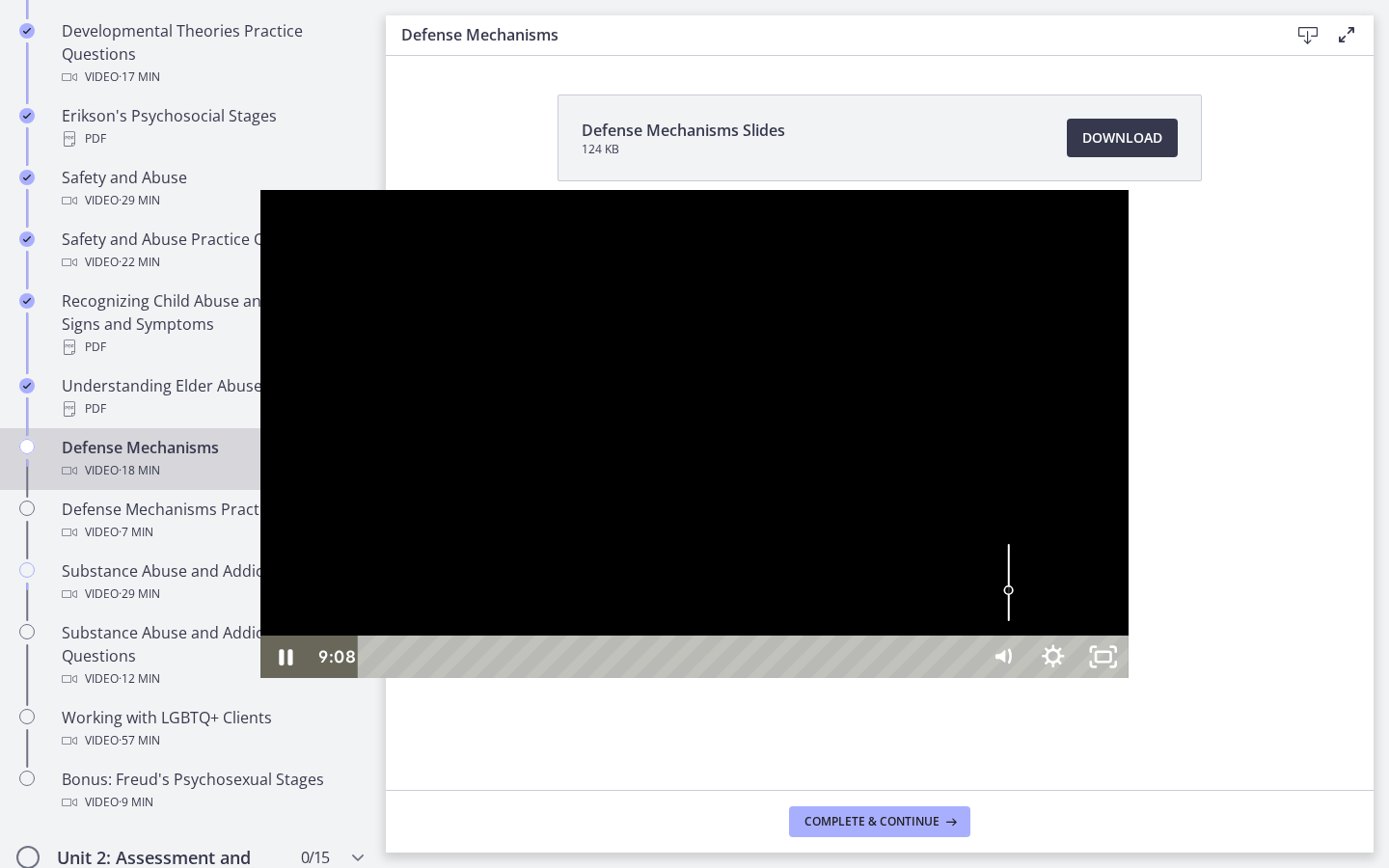 click at bounding box center [694, 434] 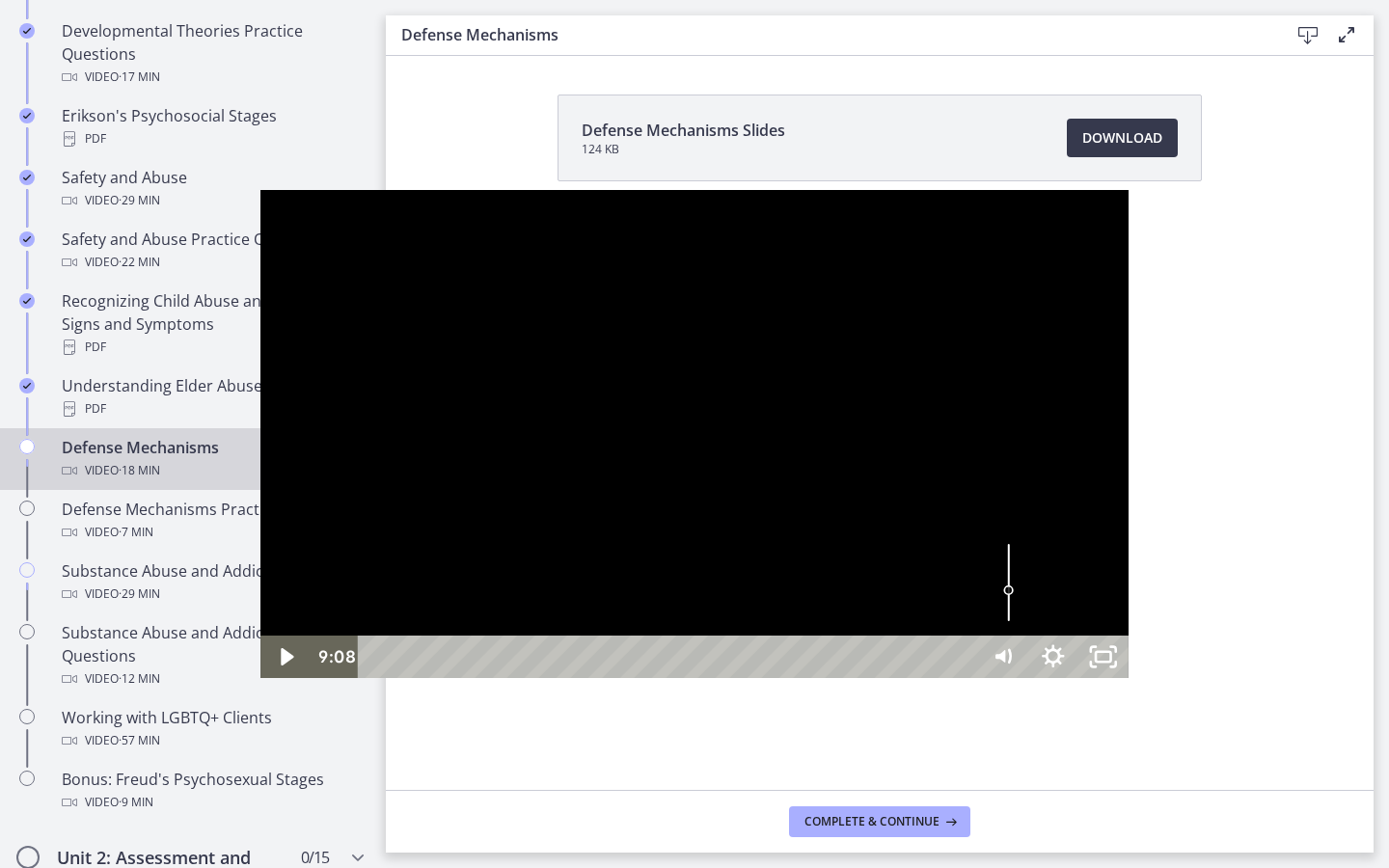 click at bounding box center (694, 434) 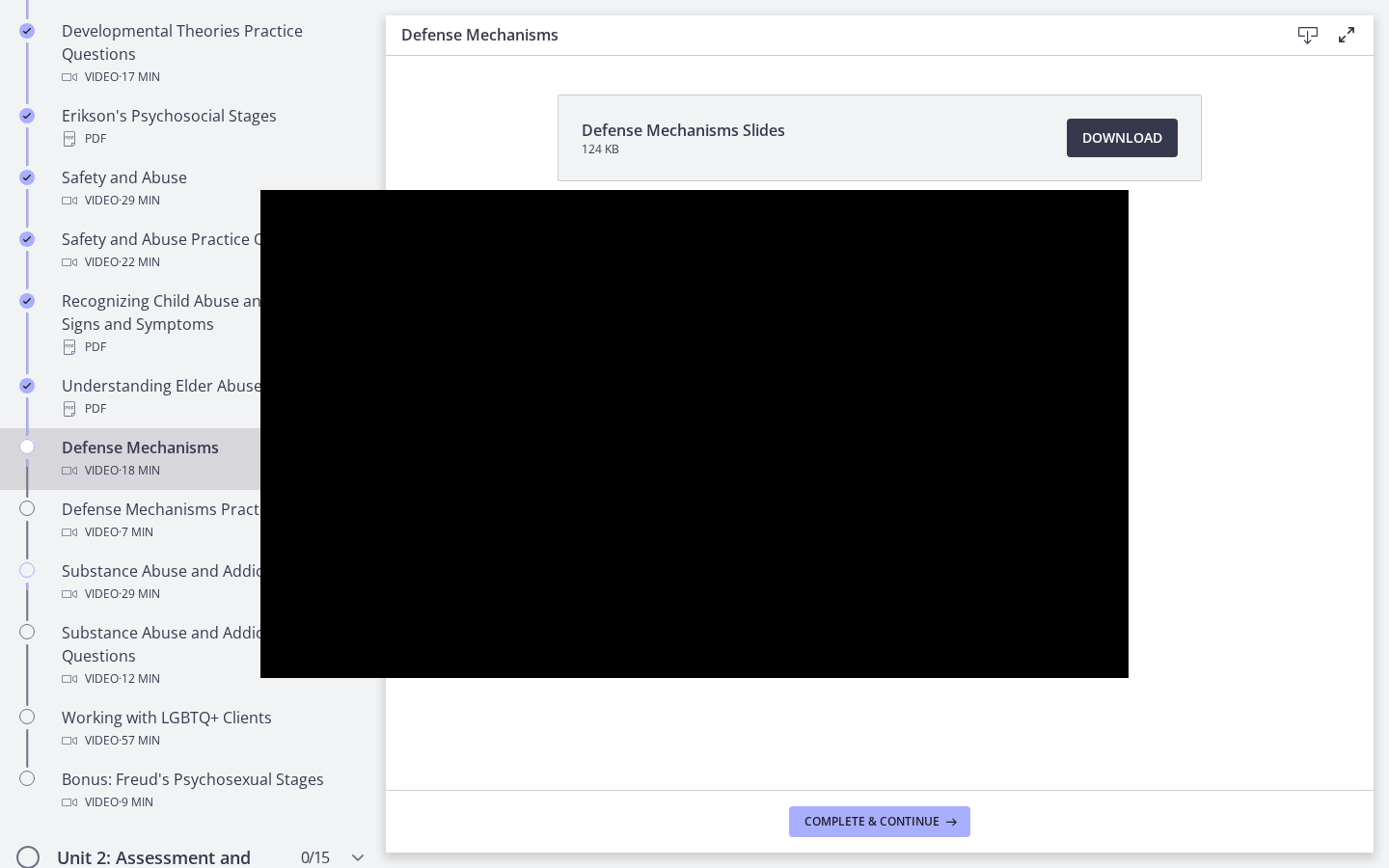 type 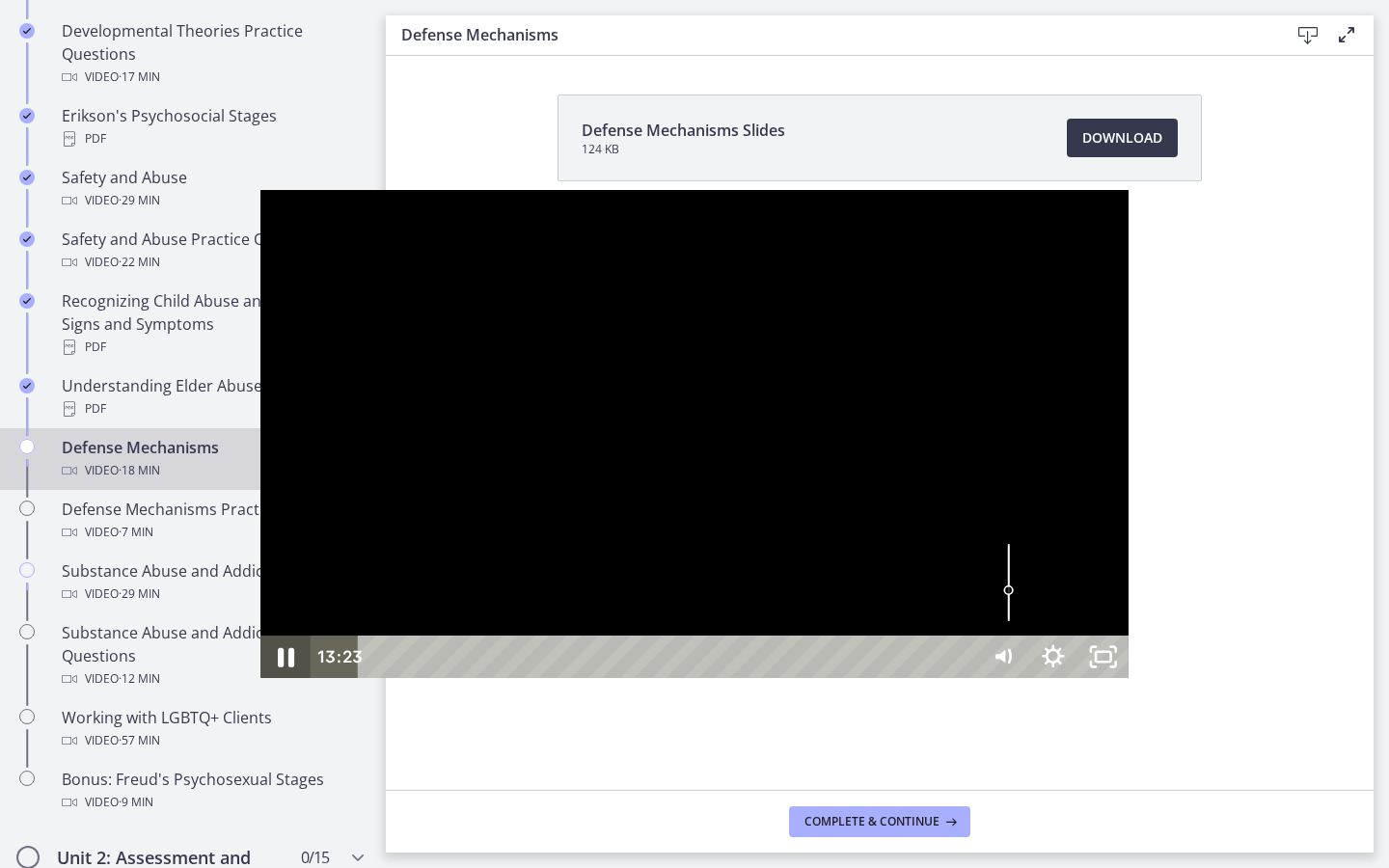 click 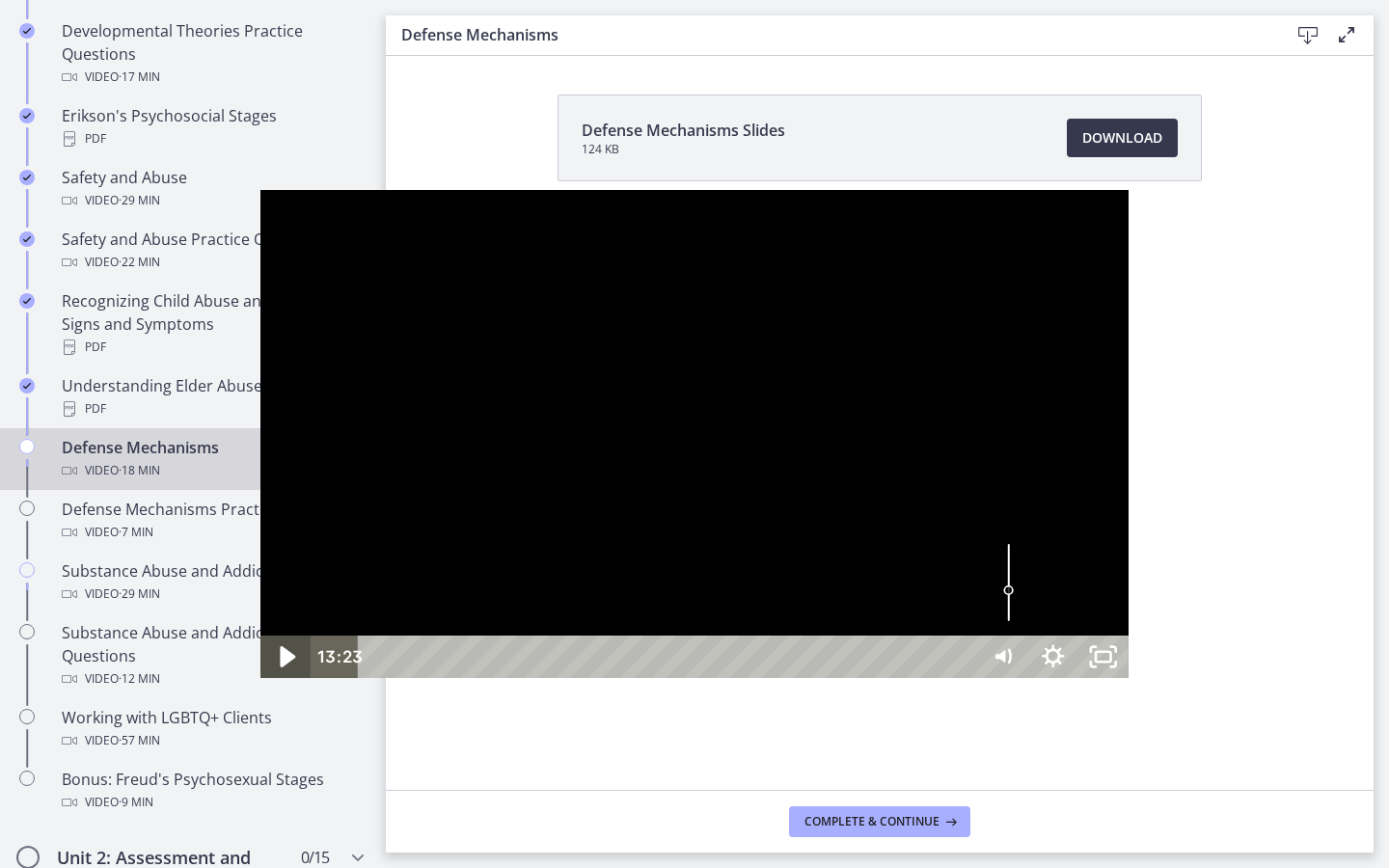 click 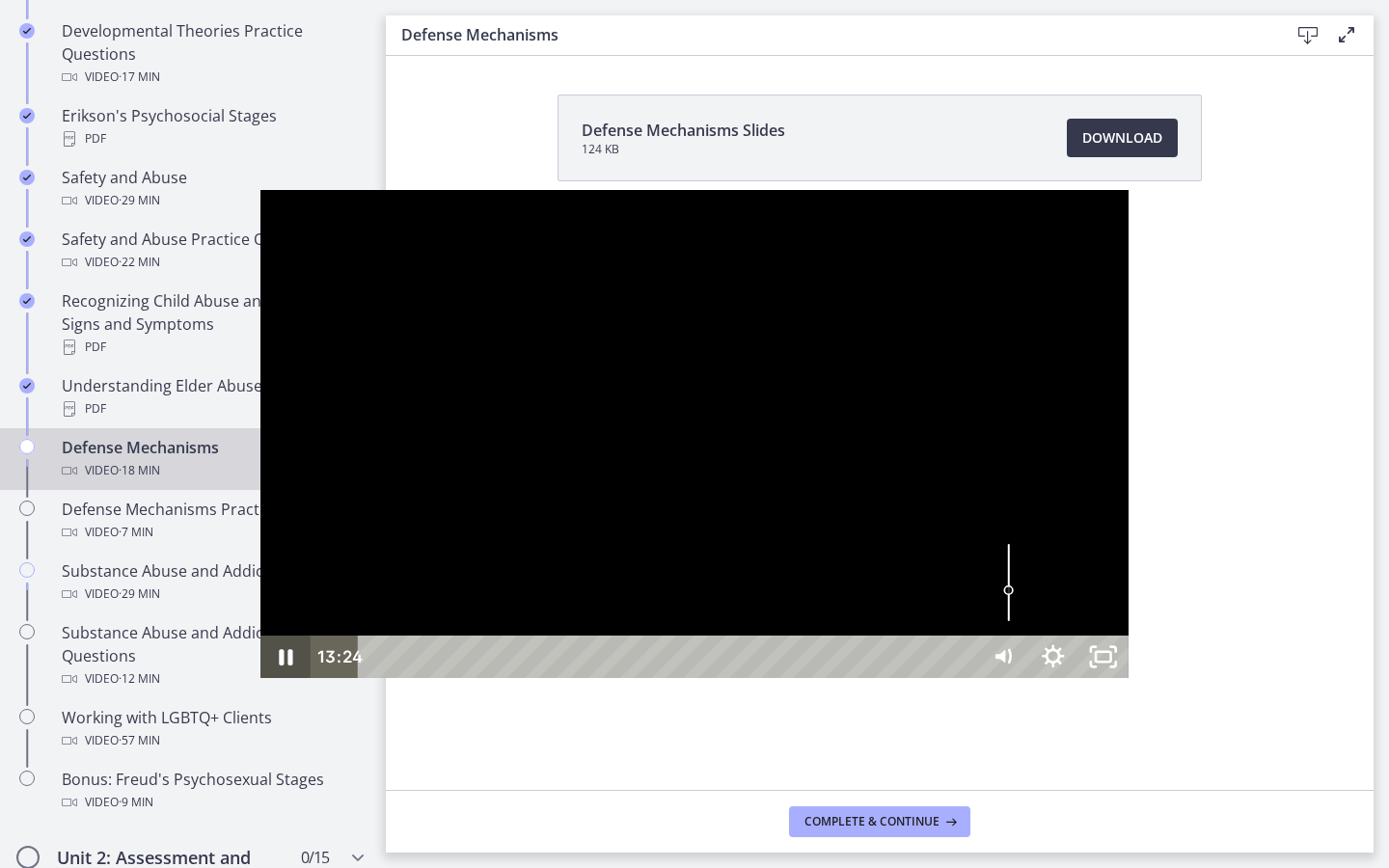 type 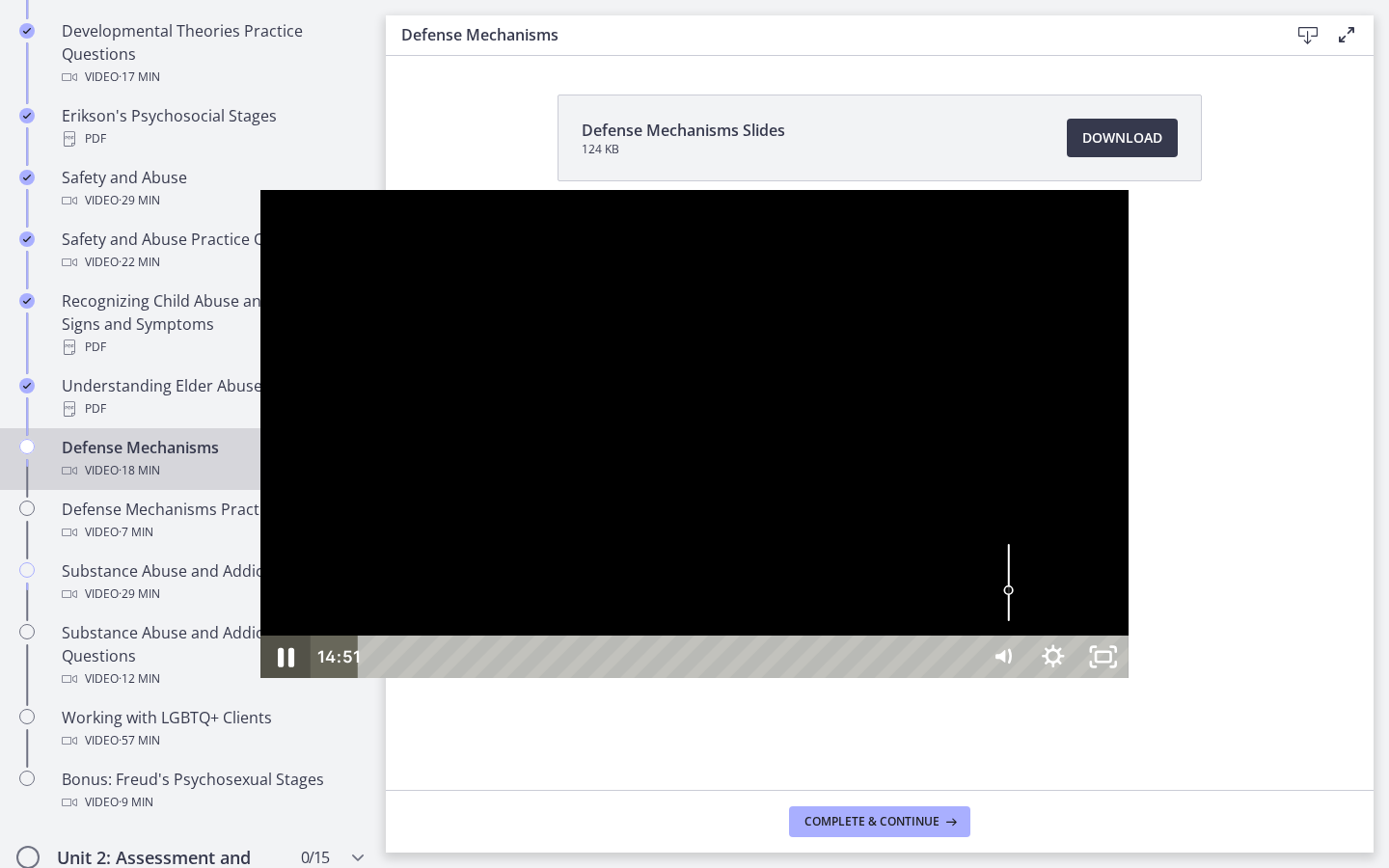 click 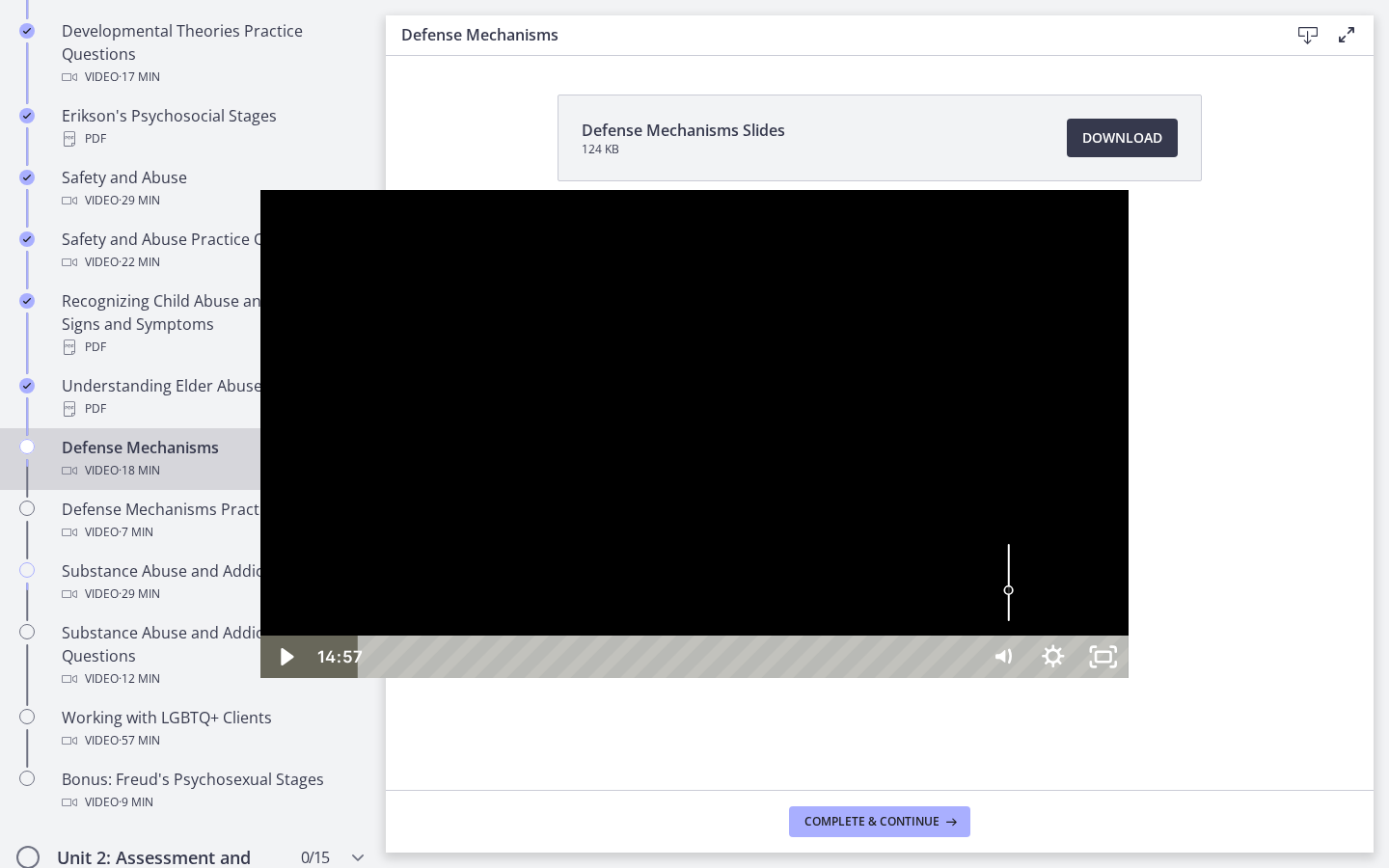 click on "14:57" at bounding box center (671, 657) 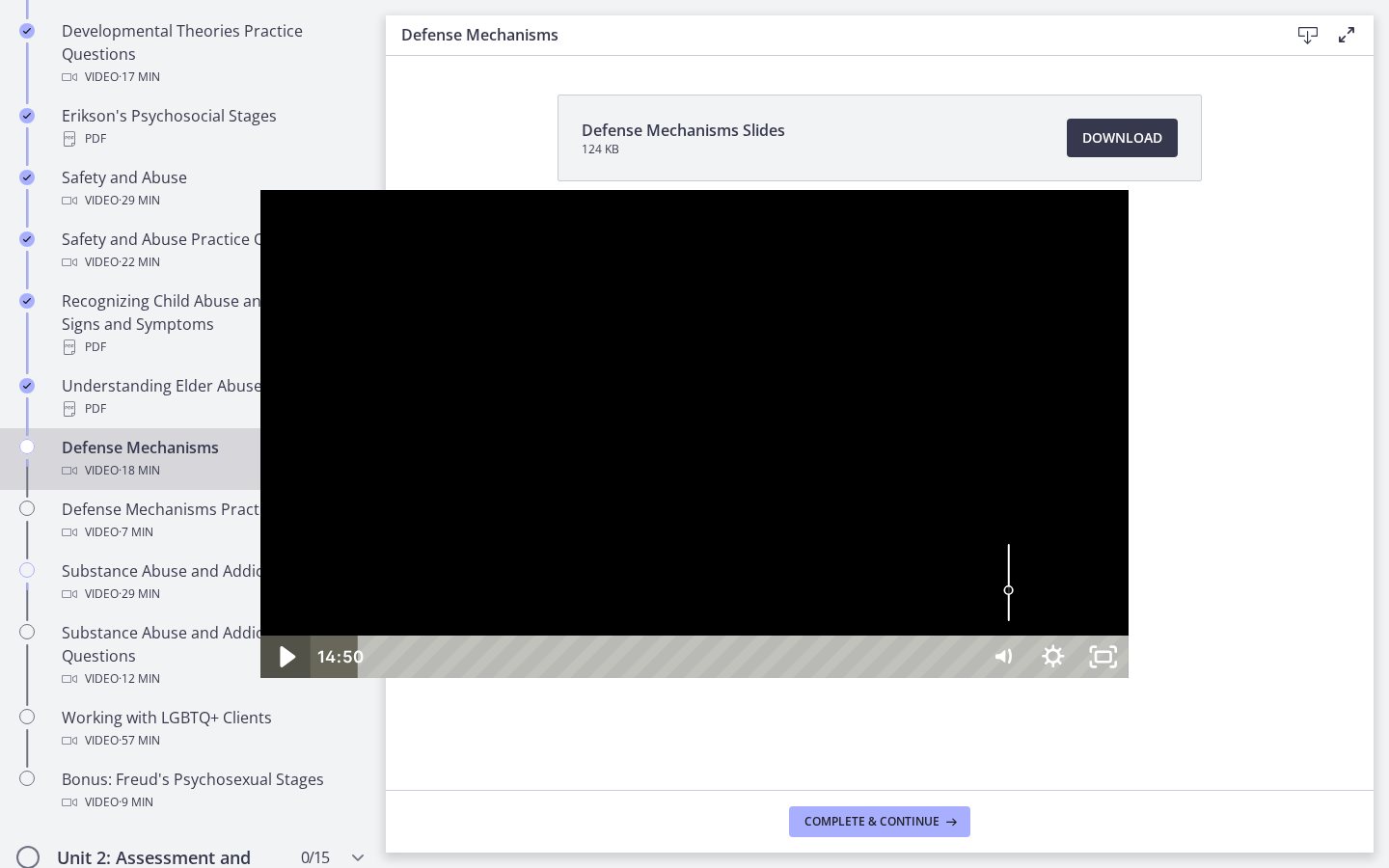 click 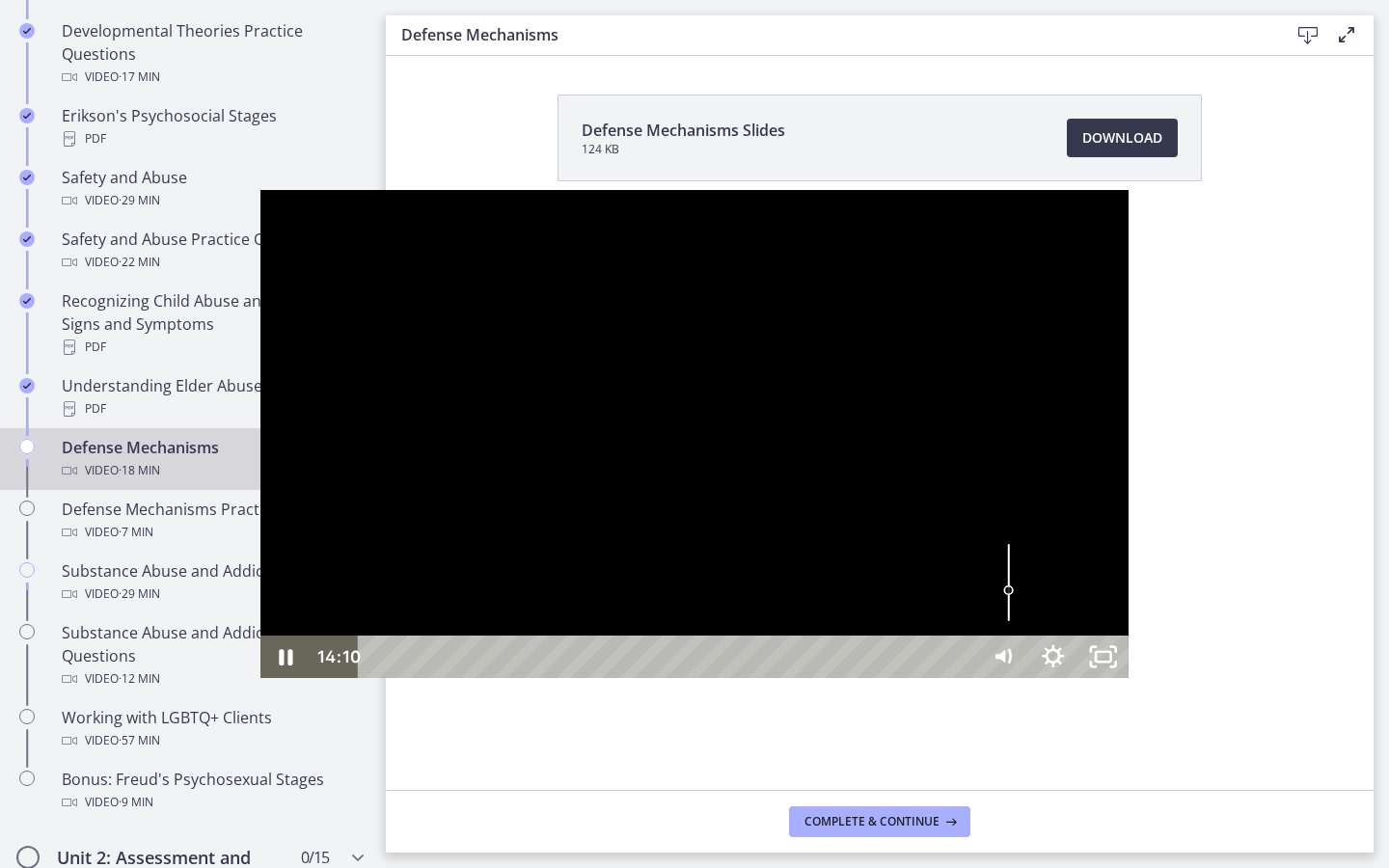click on "14:10" at bounding box center [671, 657] 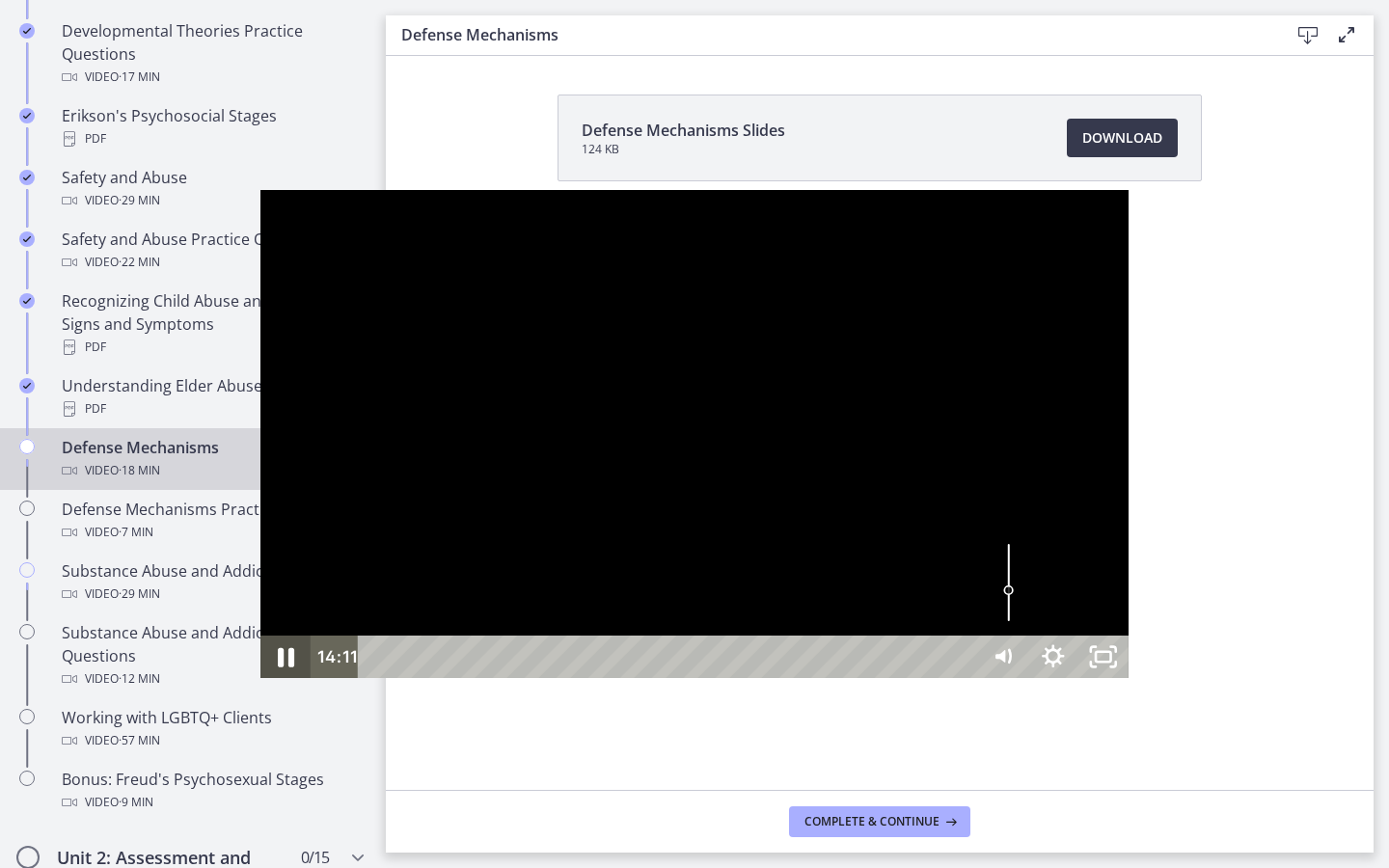 click 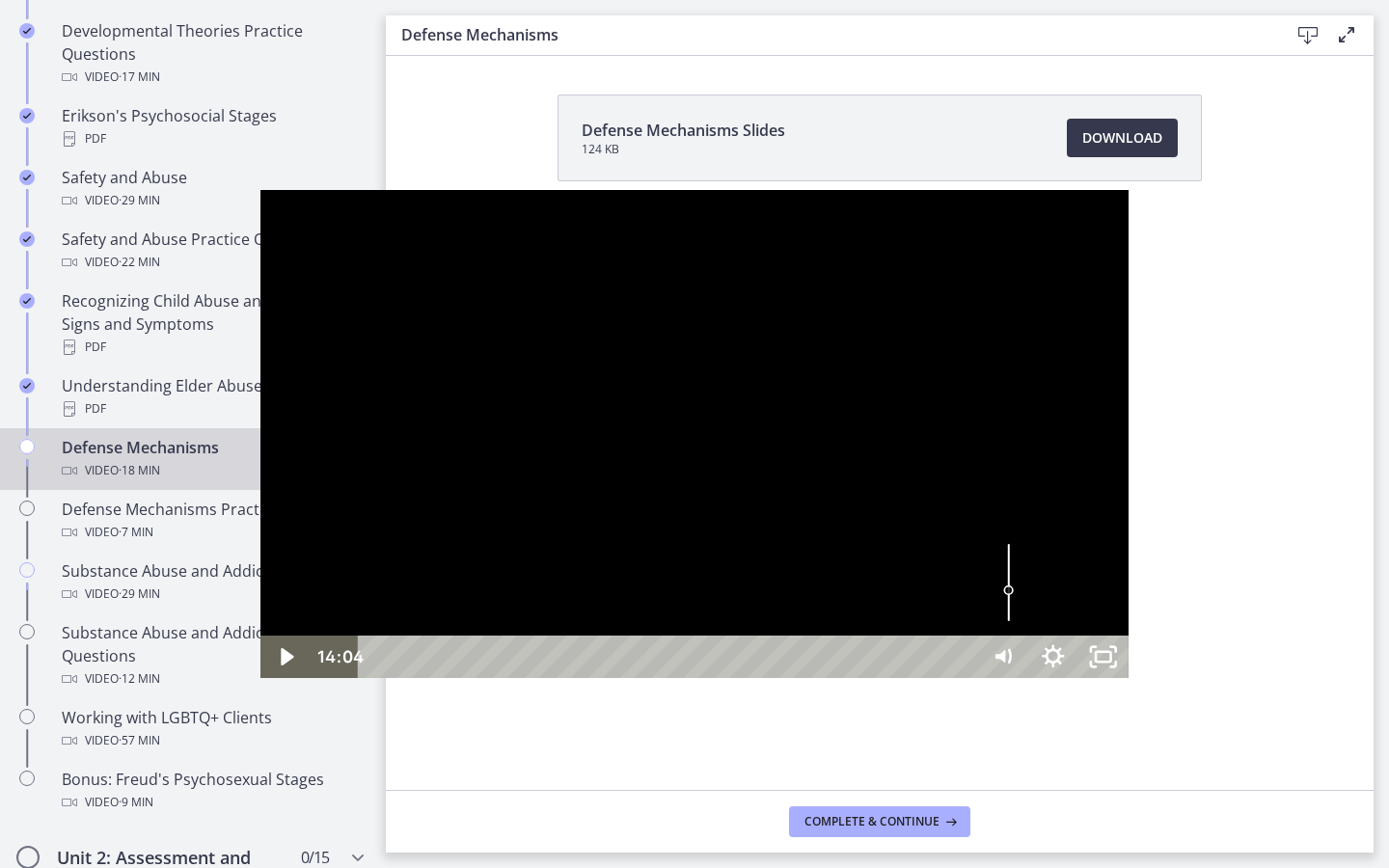 click at bounding box center [1251, 657] 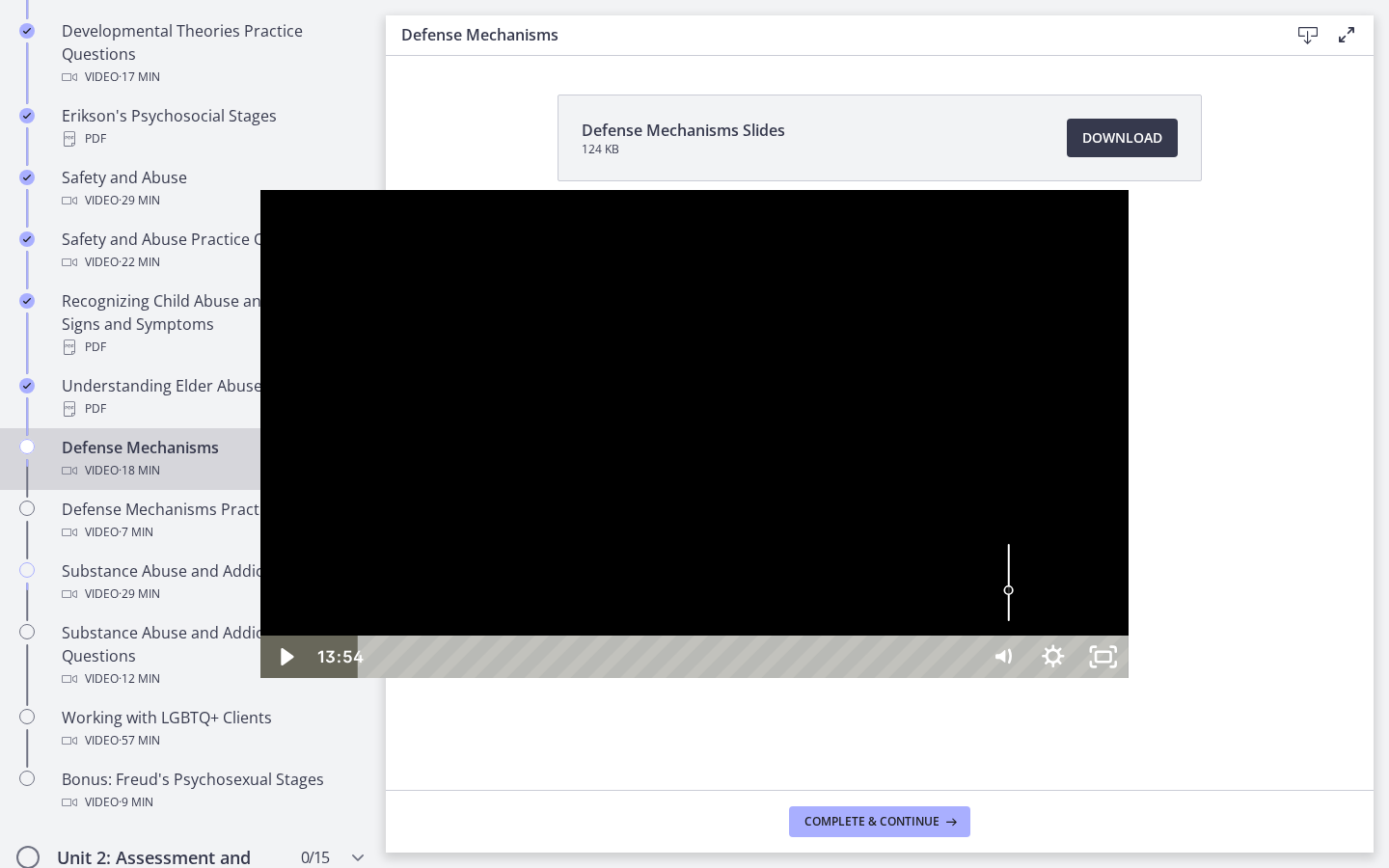 drag, startPoint x: 994, startPoint y: 846, endPoint x: 983, endPoint y: 846, distance: 11 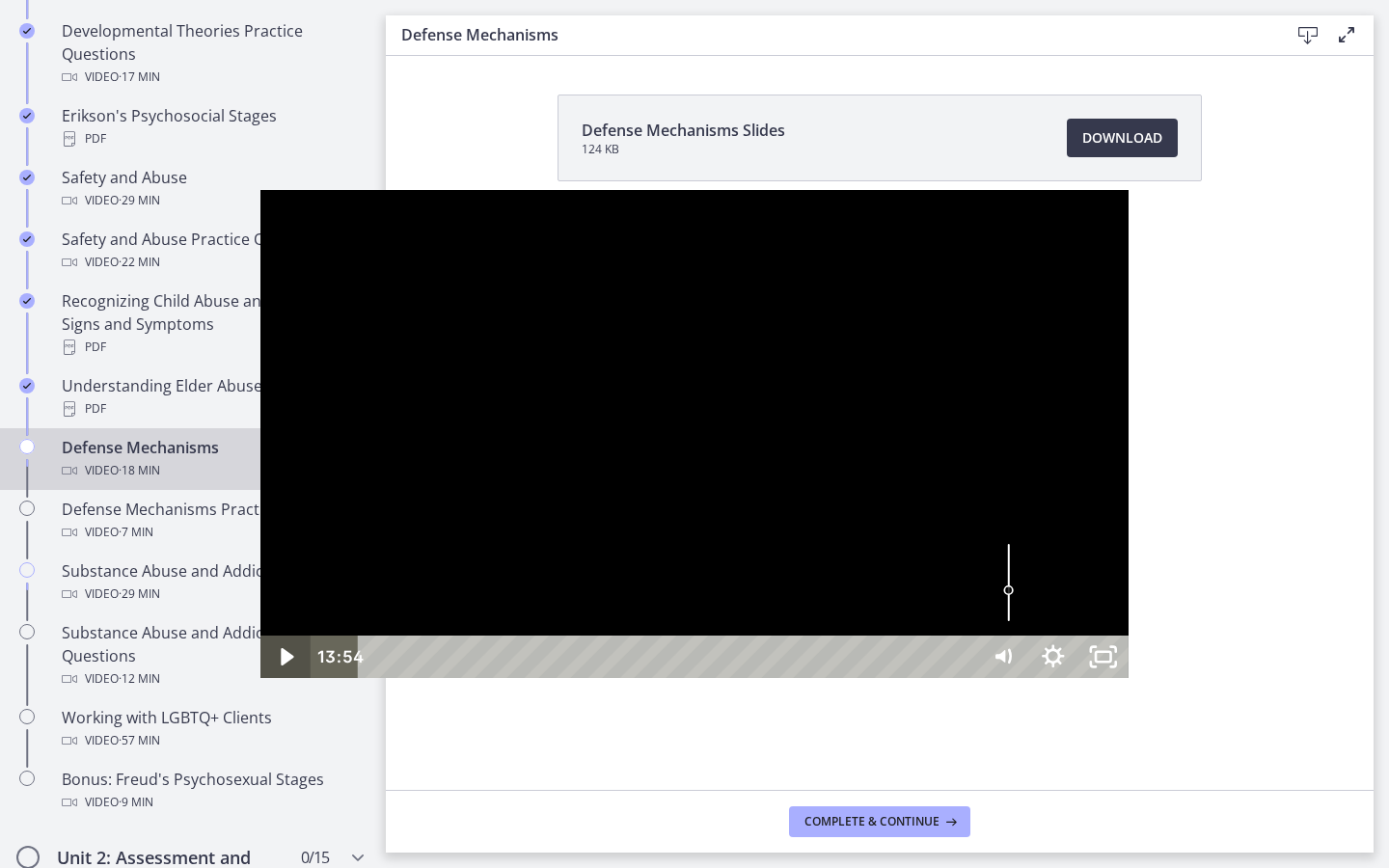click 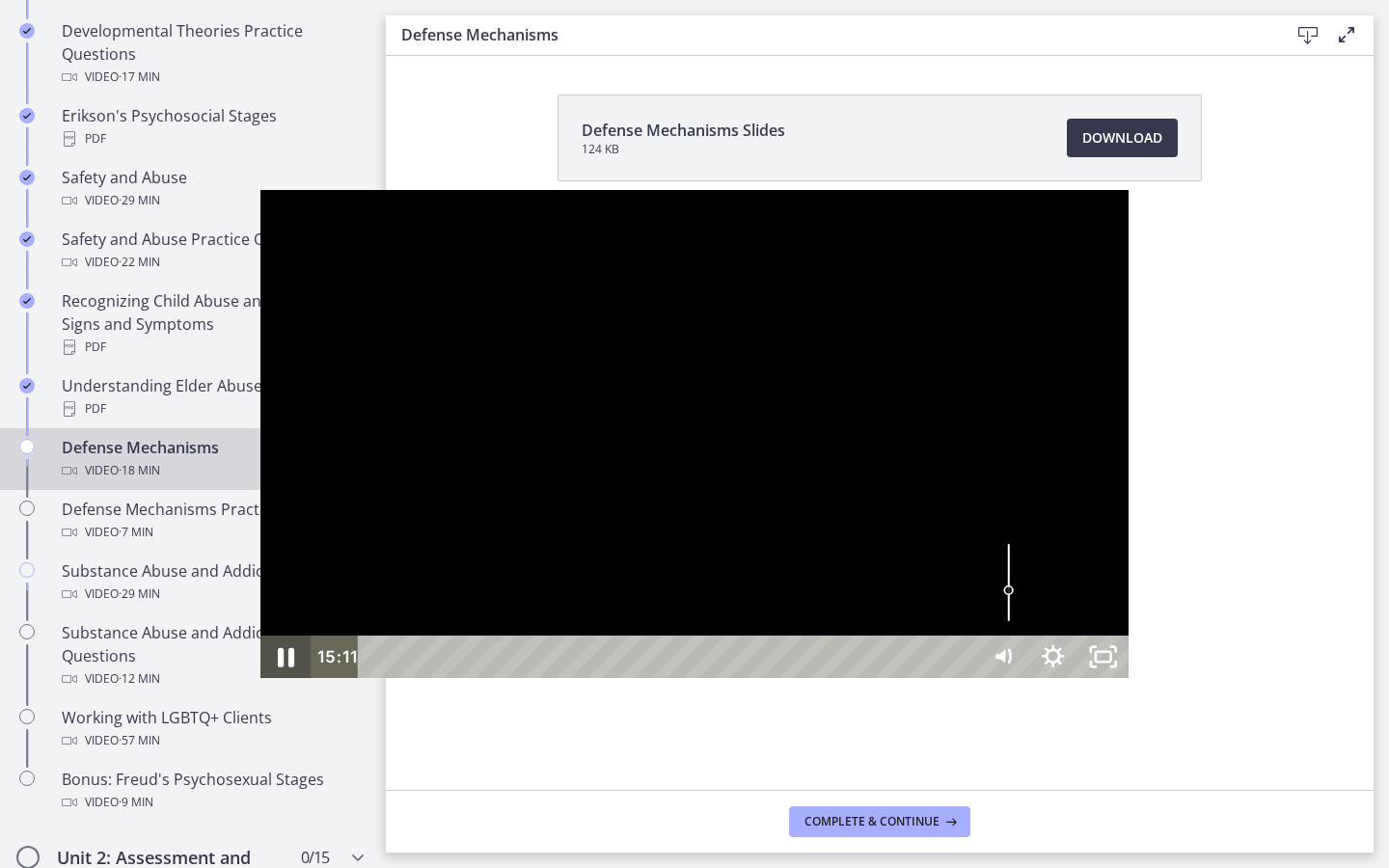 click 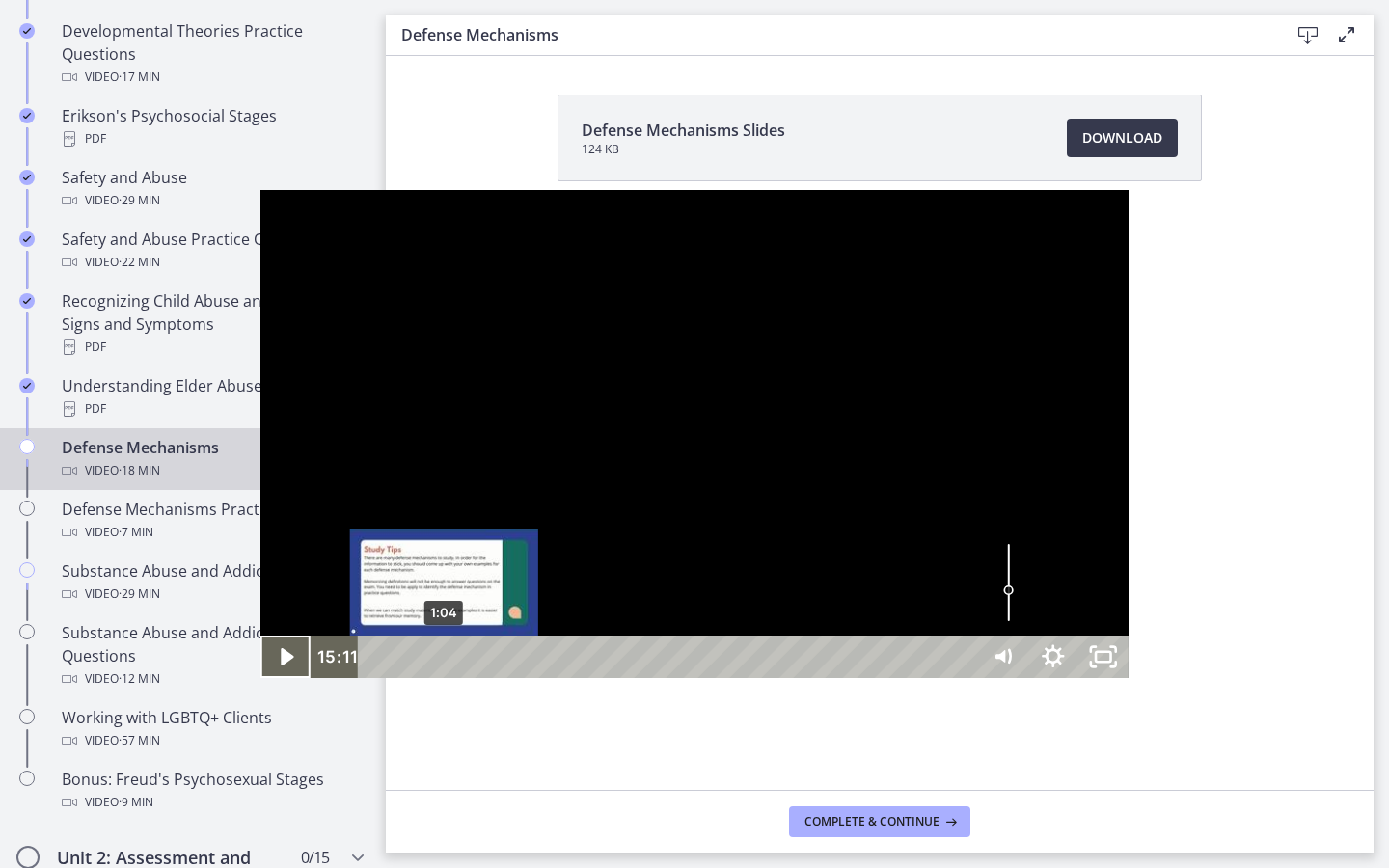 click at bounding box center (694, 434) 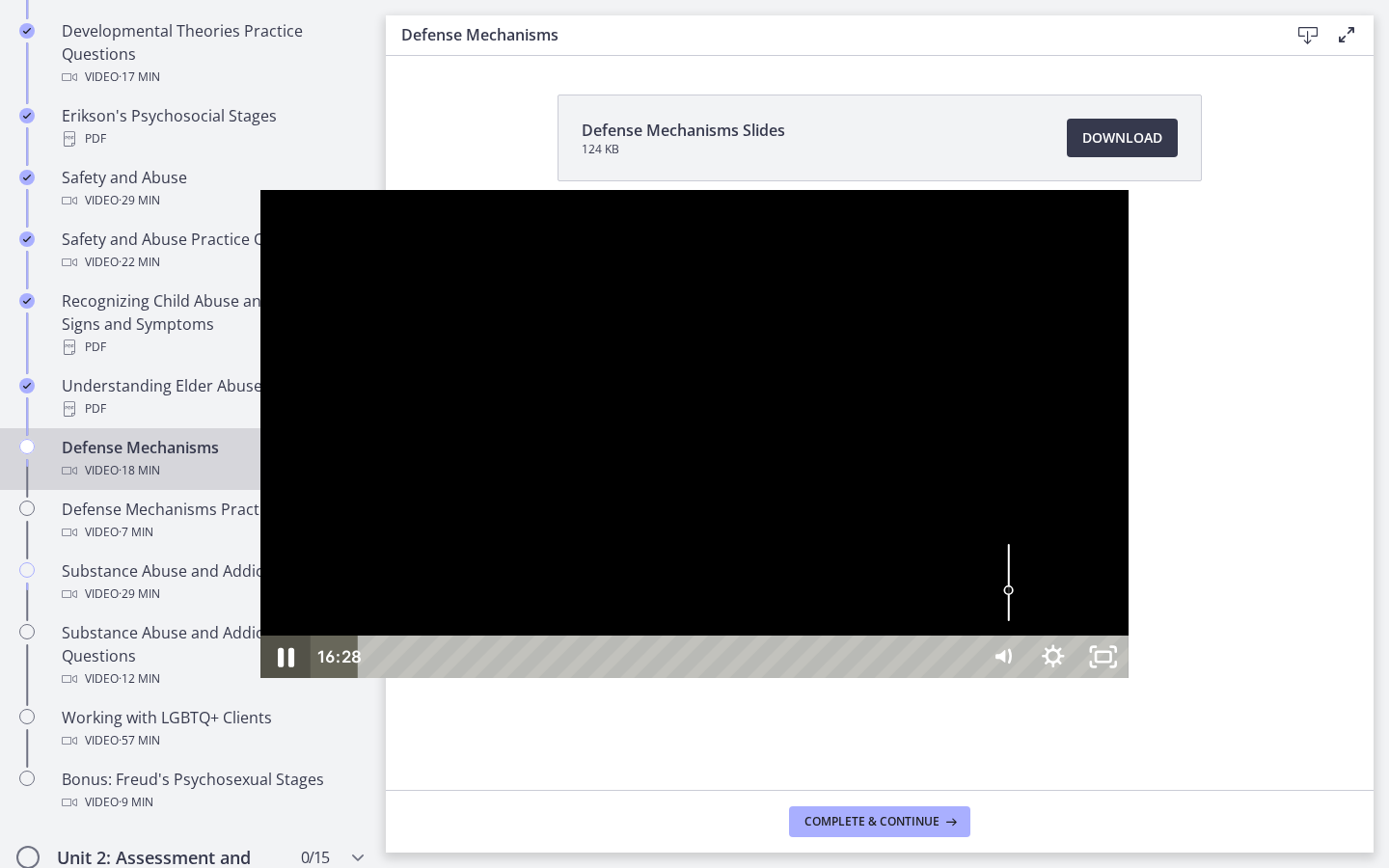 click 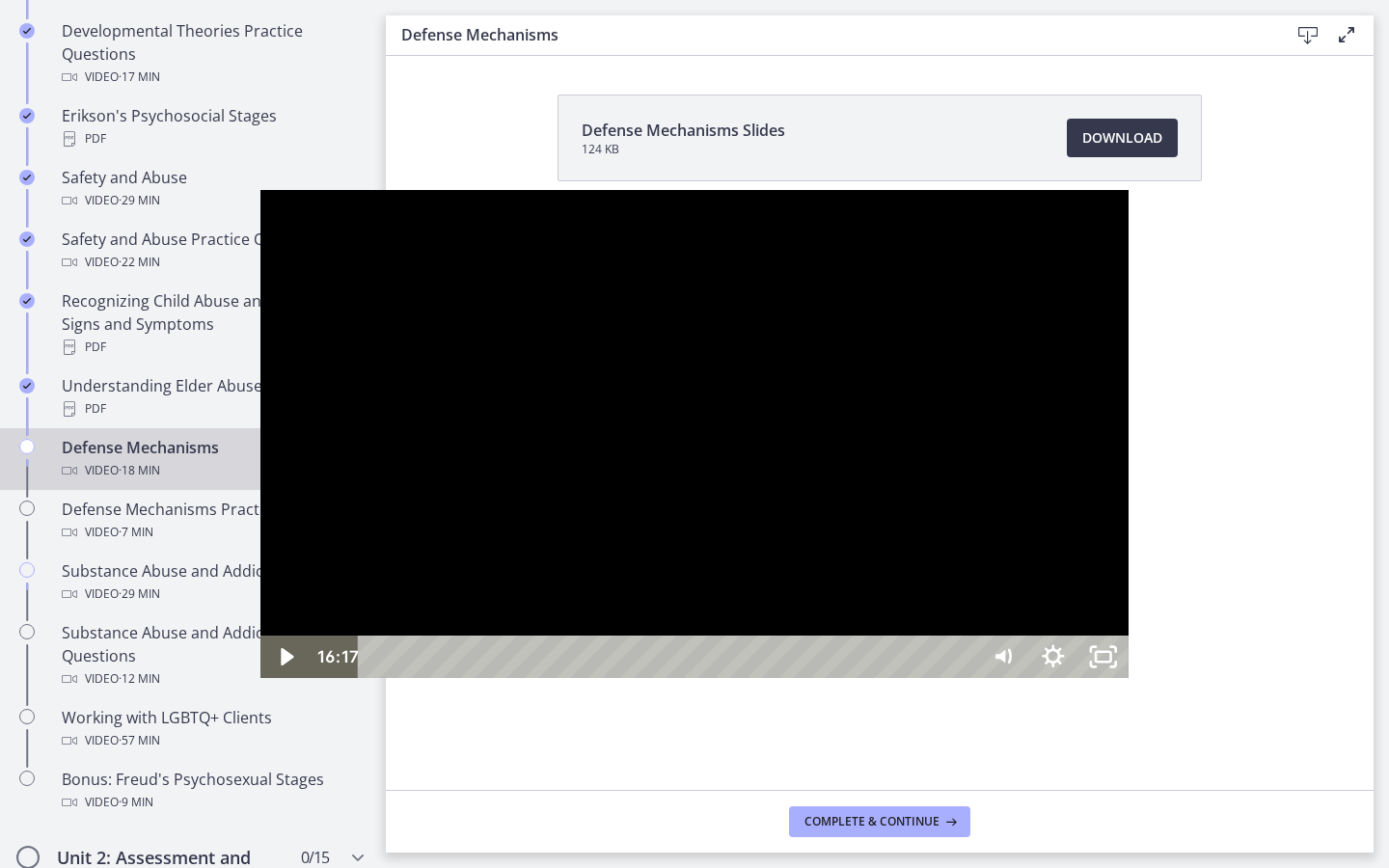 drag, startPoint x: 1143, startPoint y: 845, endPoint x: 1128, endPoint y: 846, distance: 15.0333 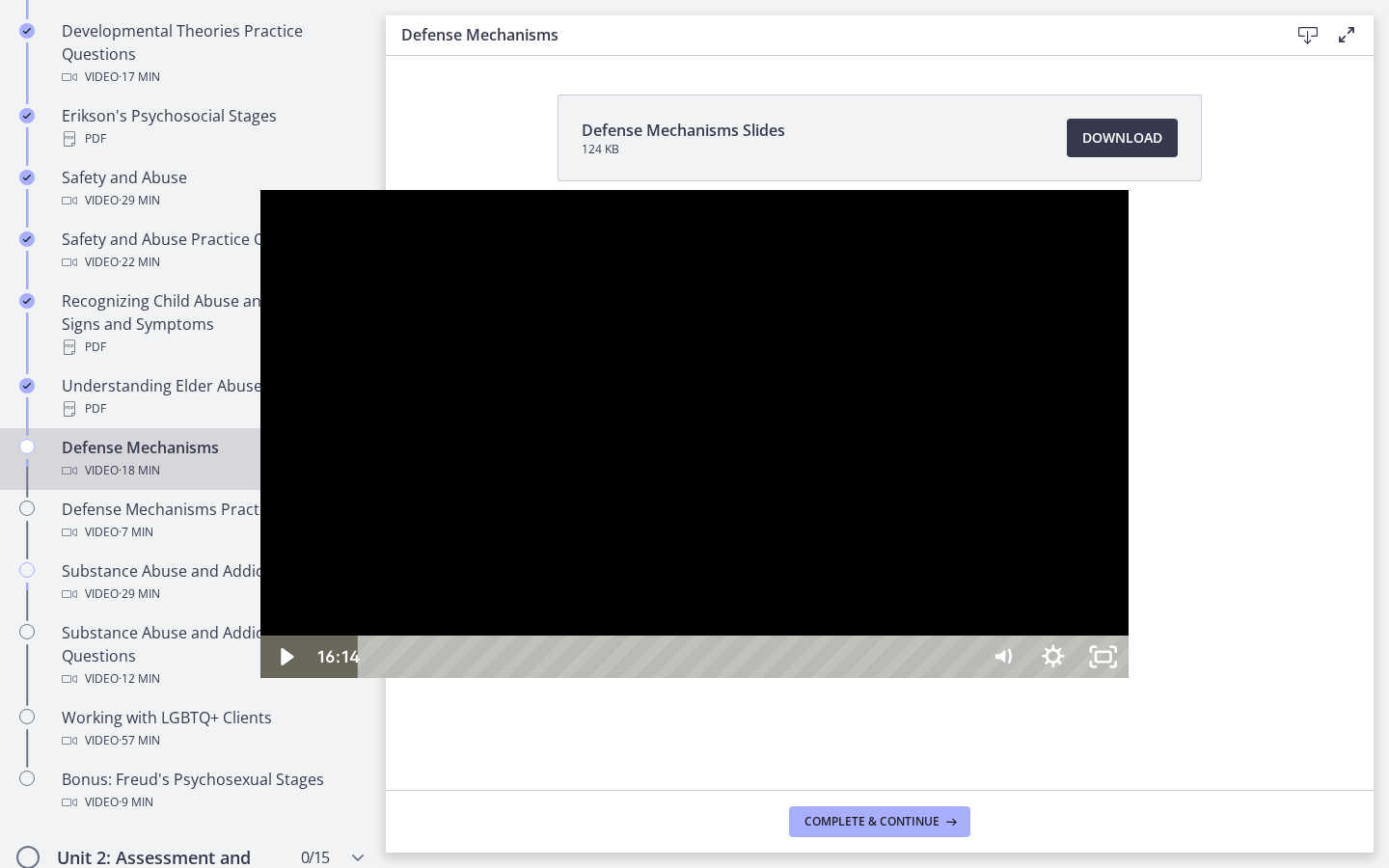 click 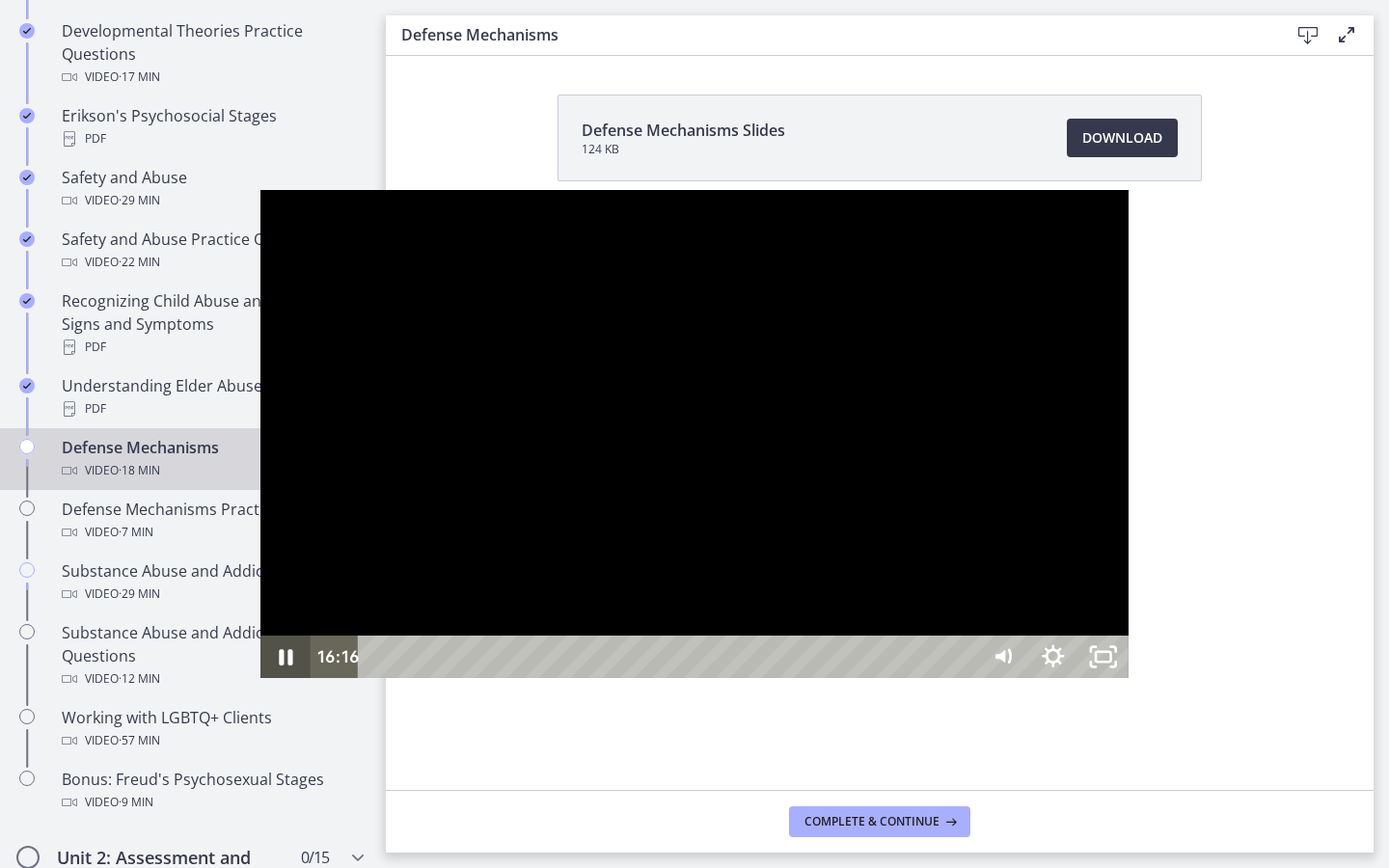 click 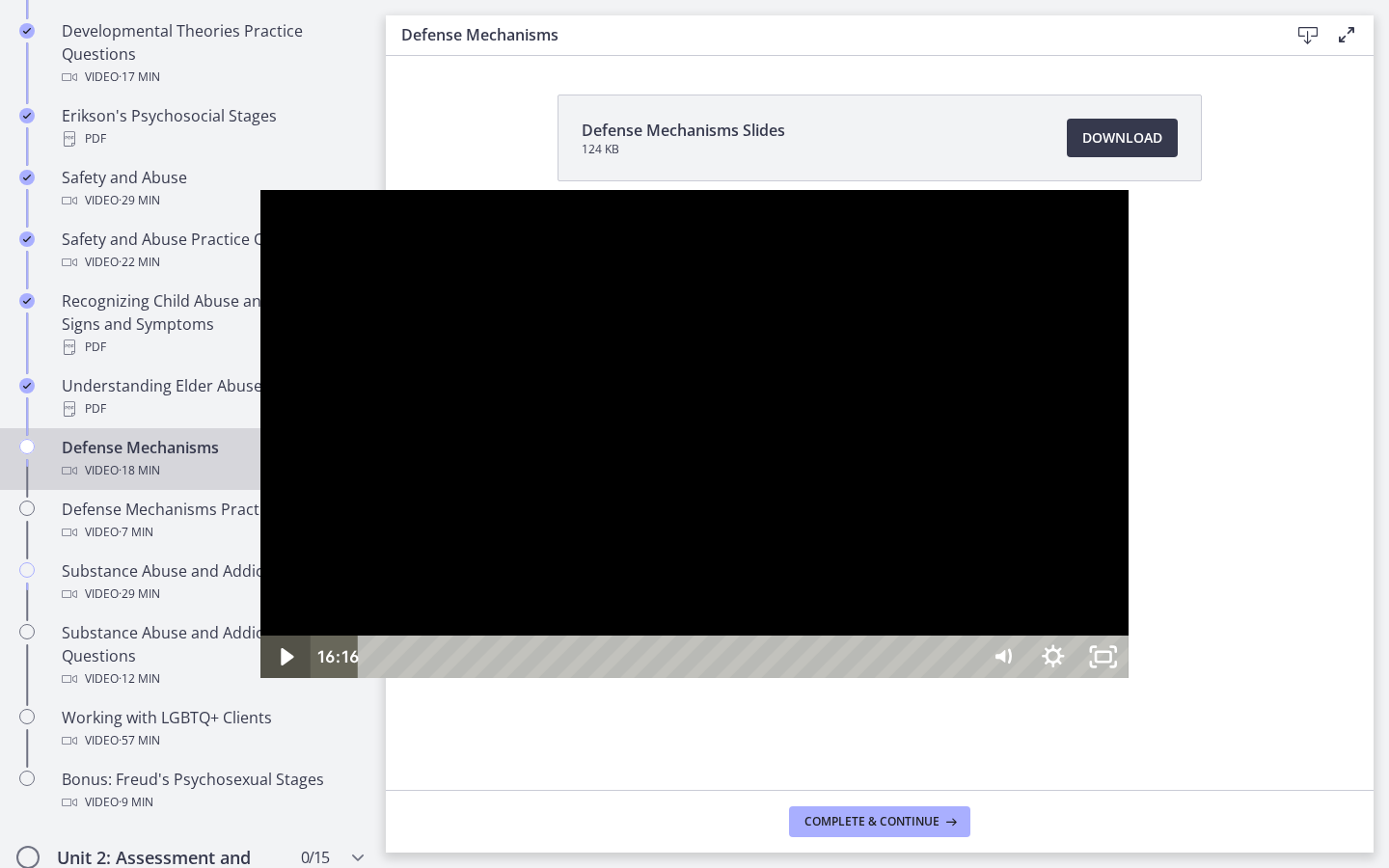 click 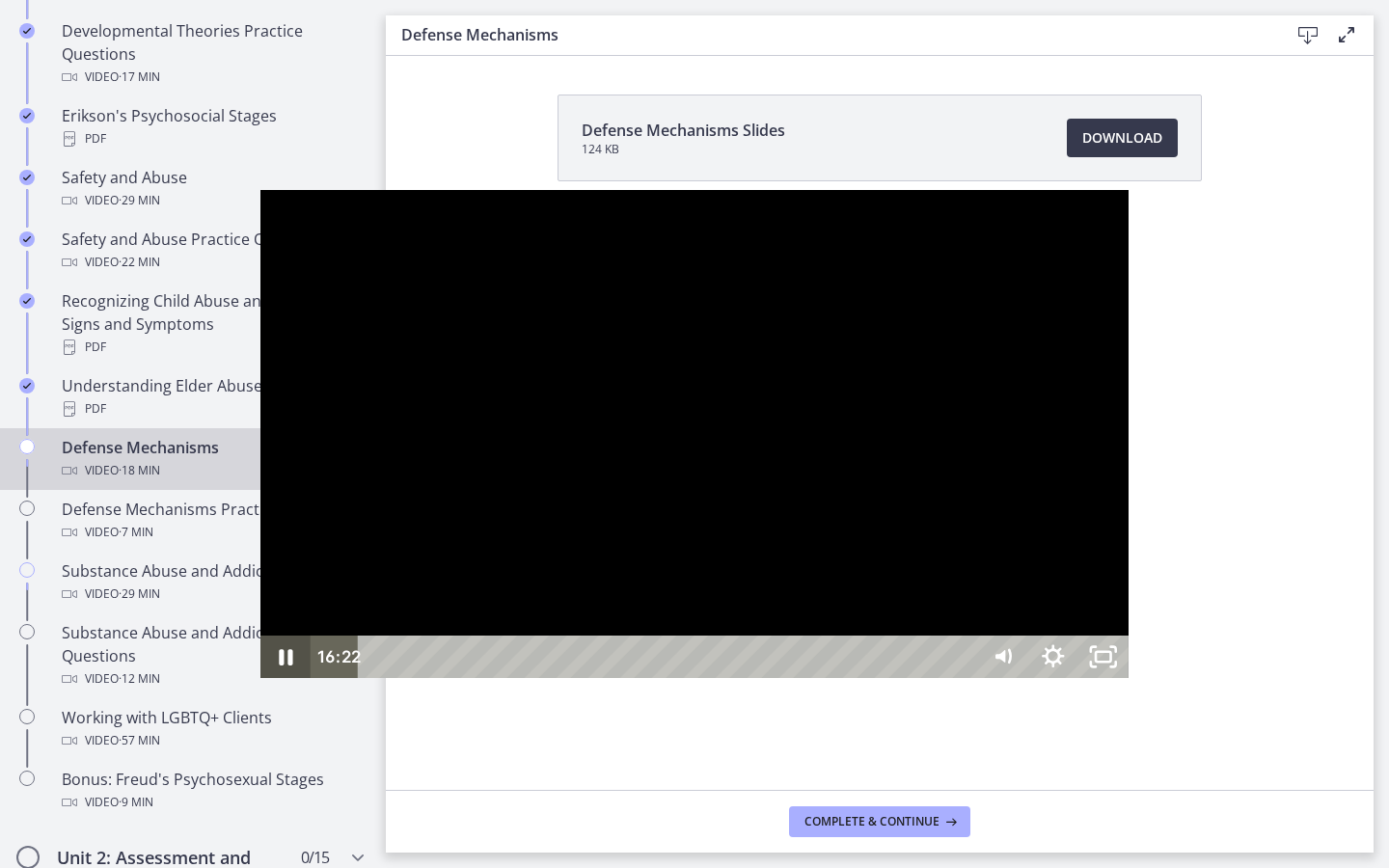 click 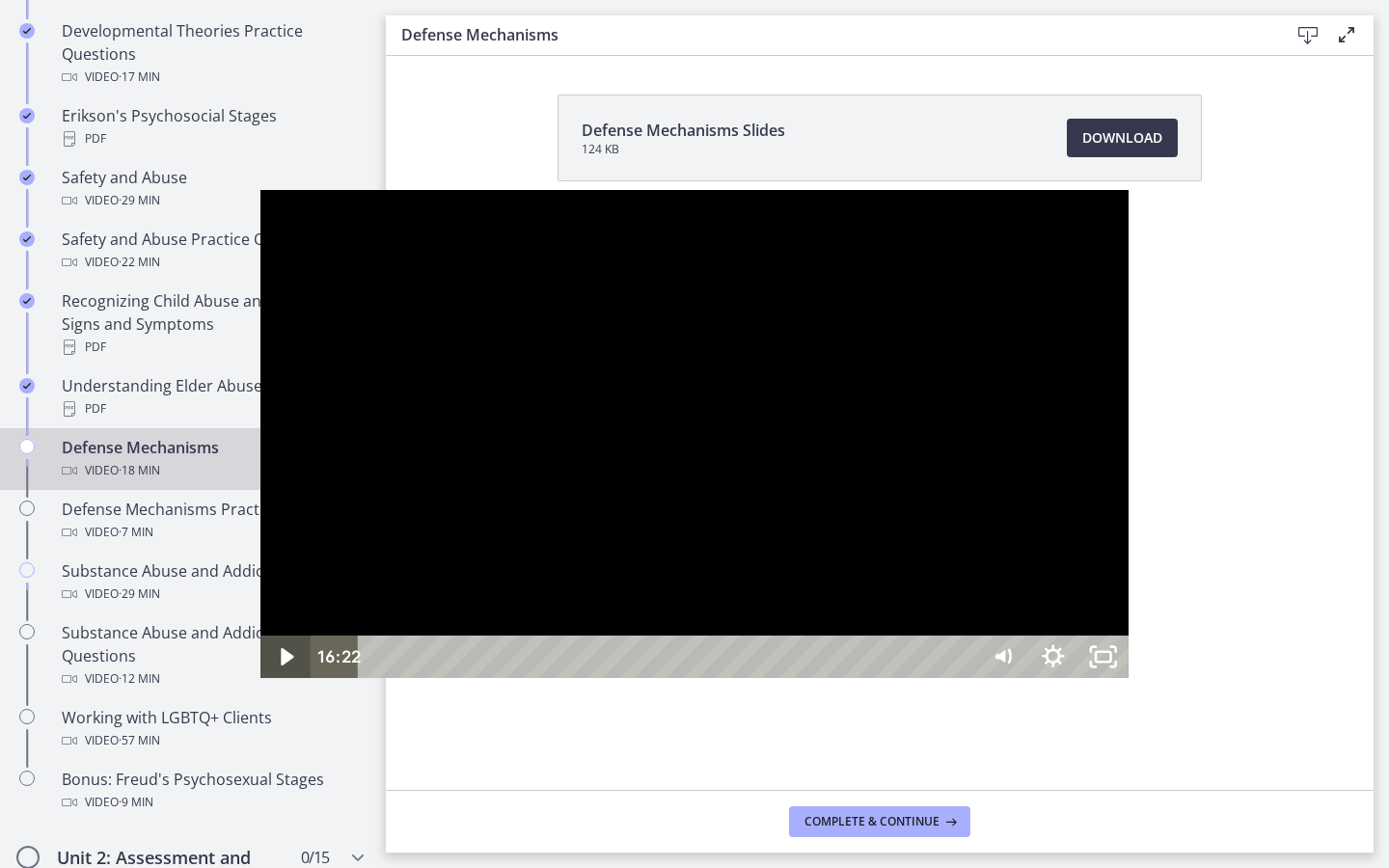 click 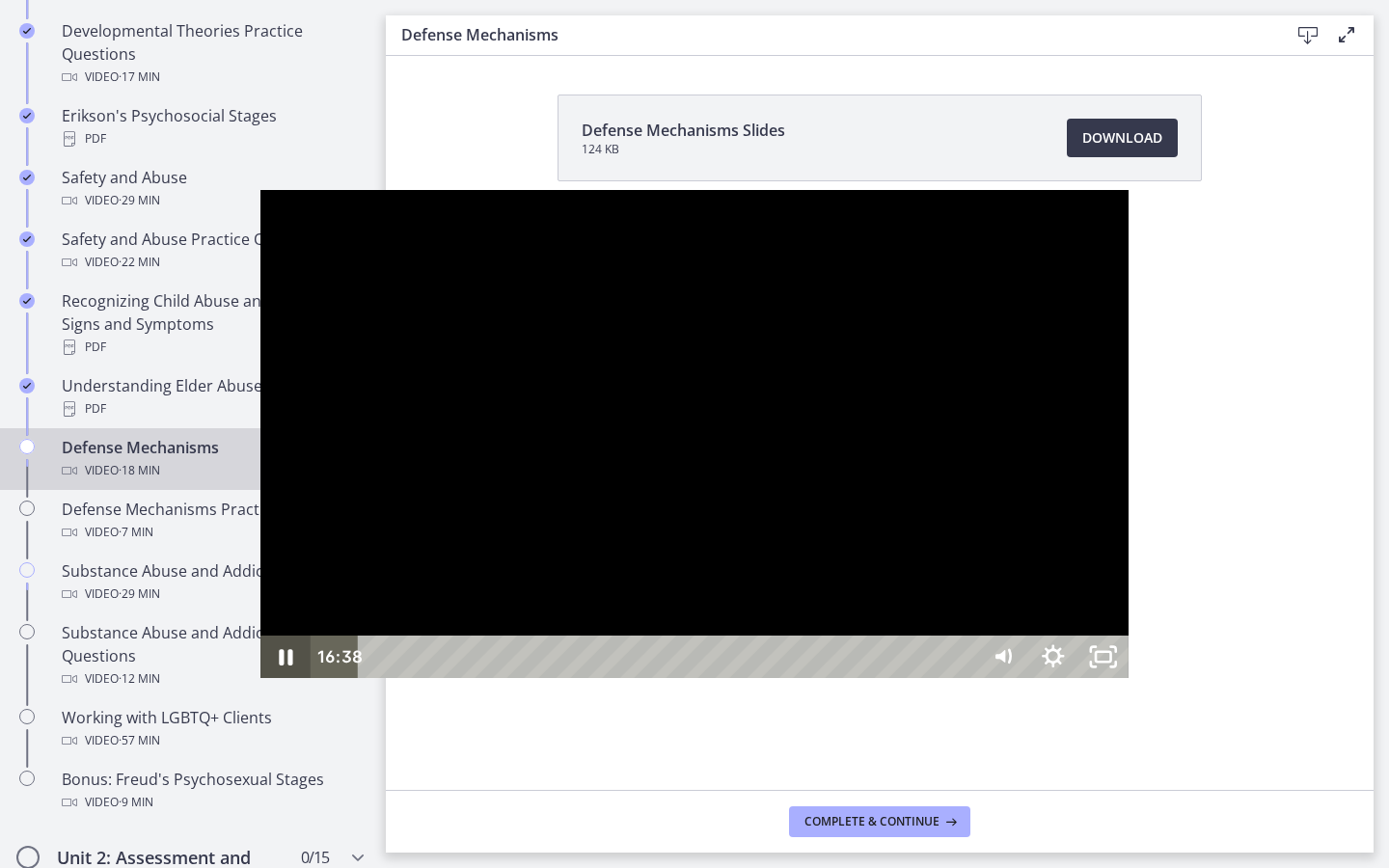 click 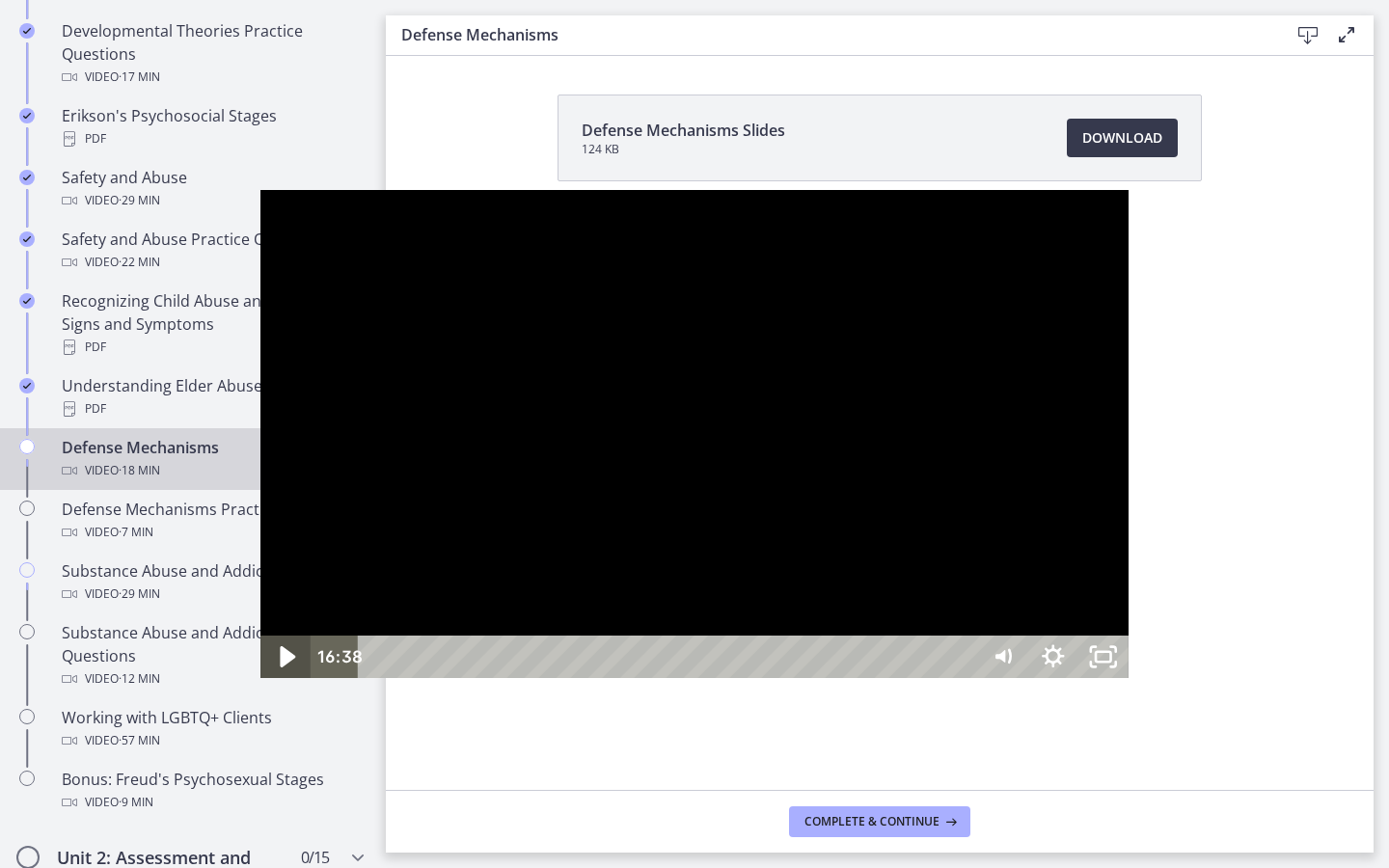 click 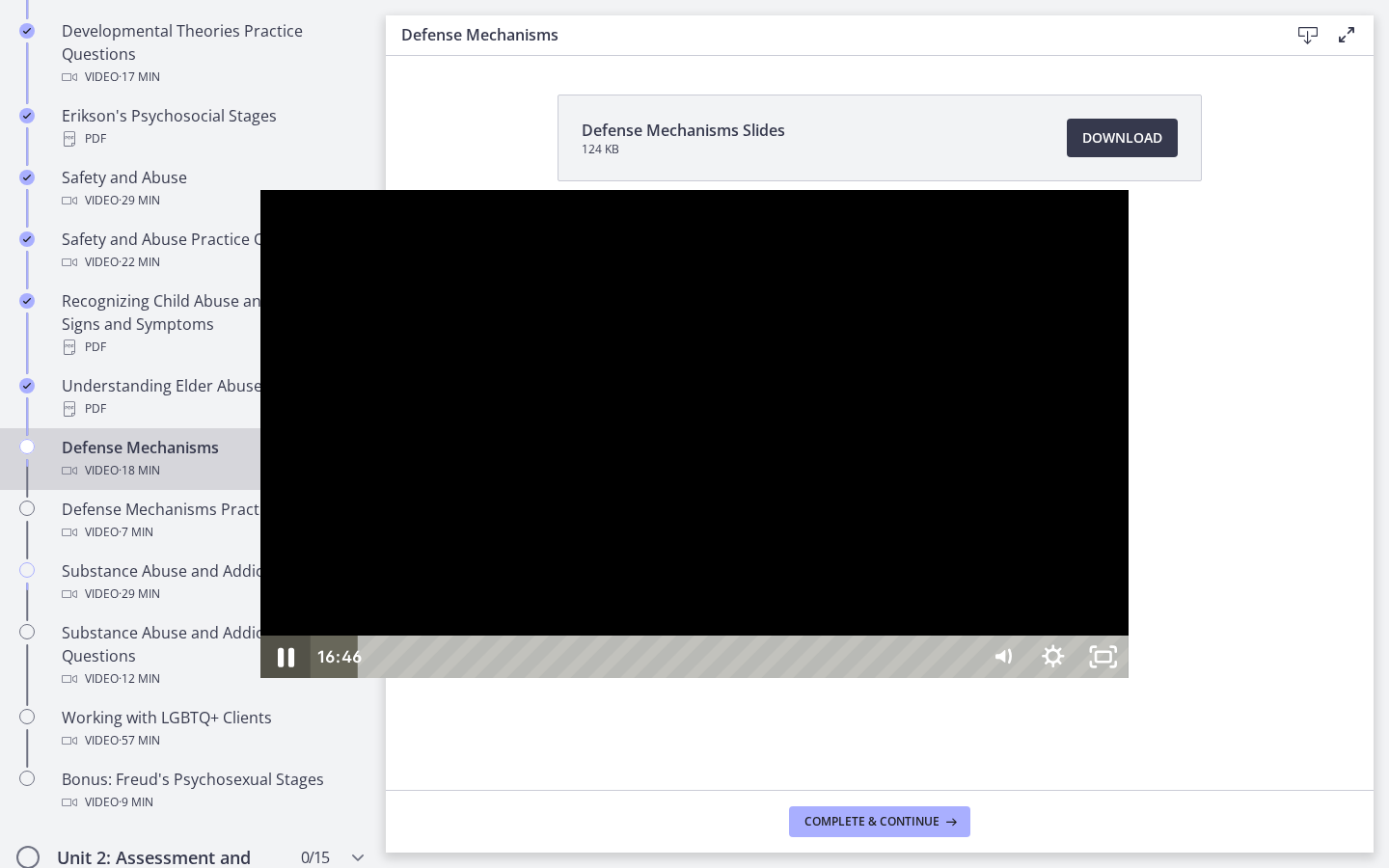 click 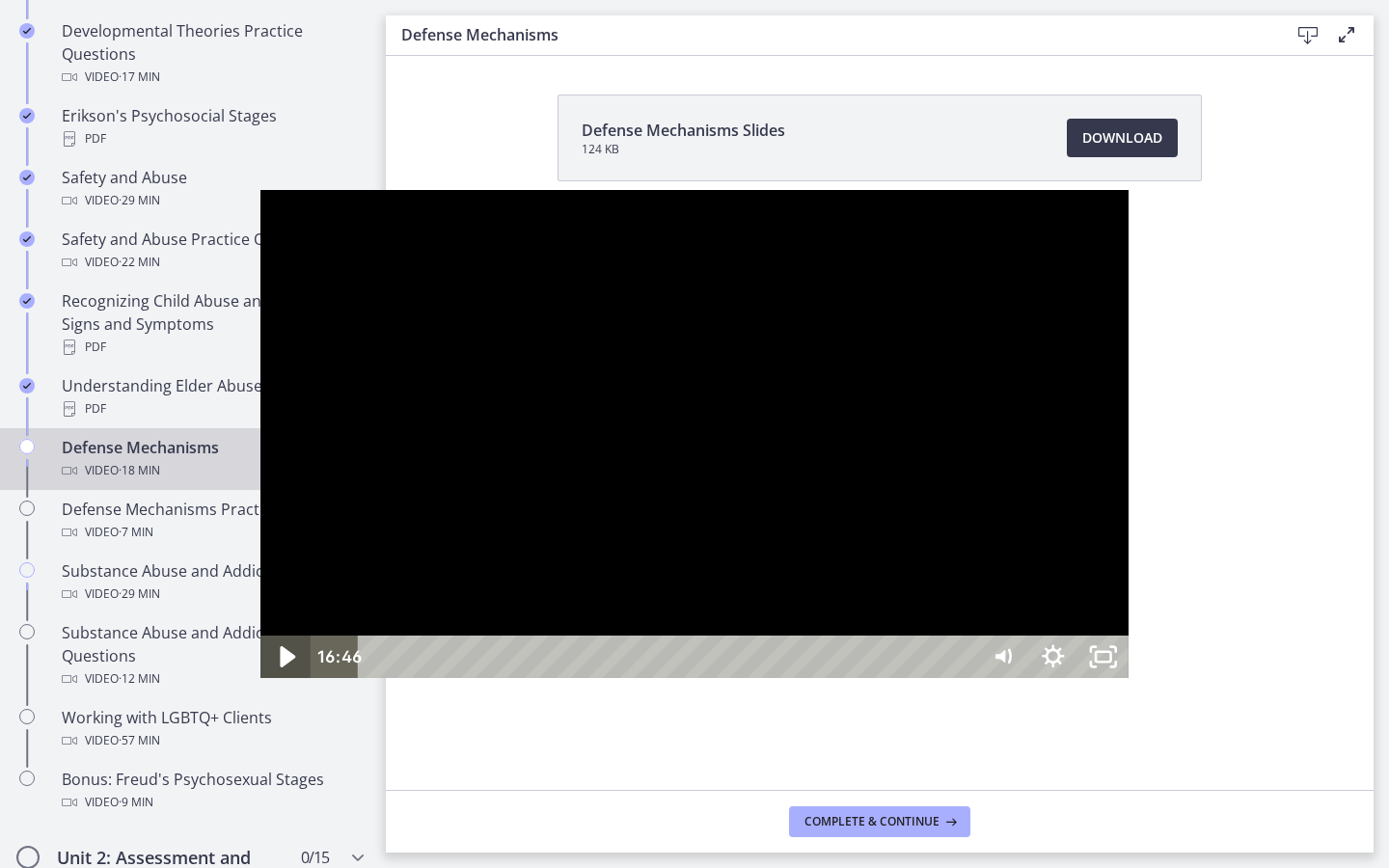 click 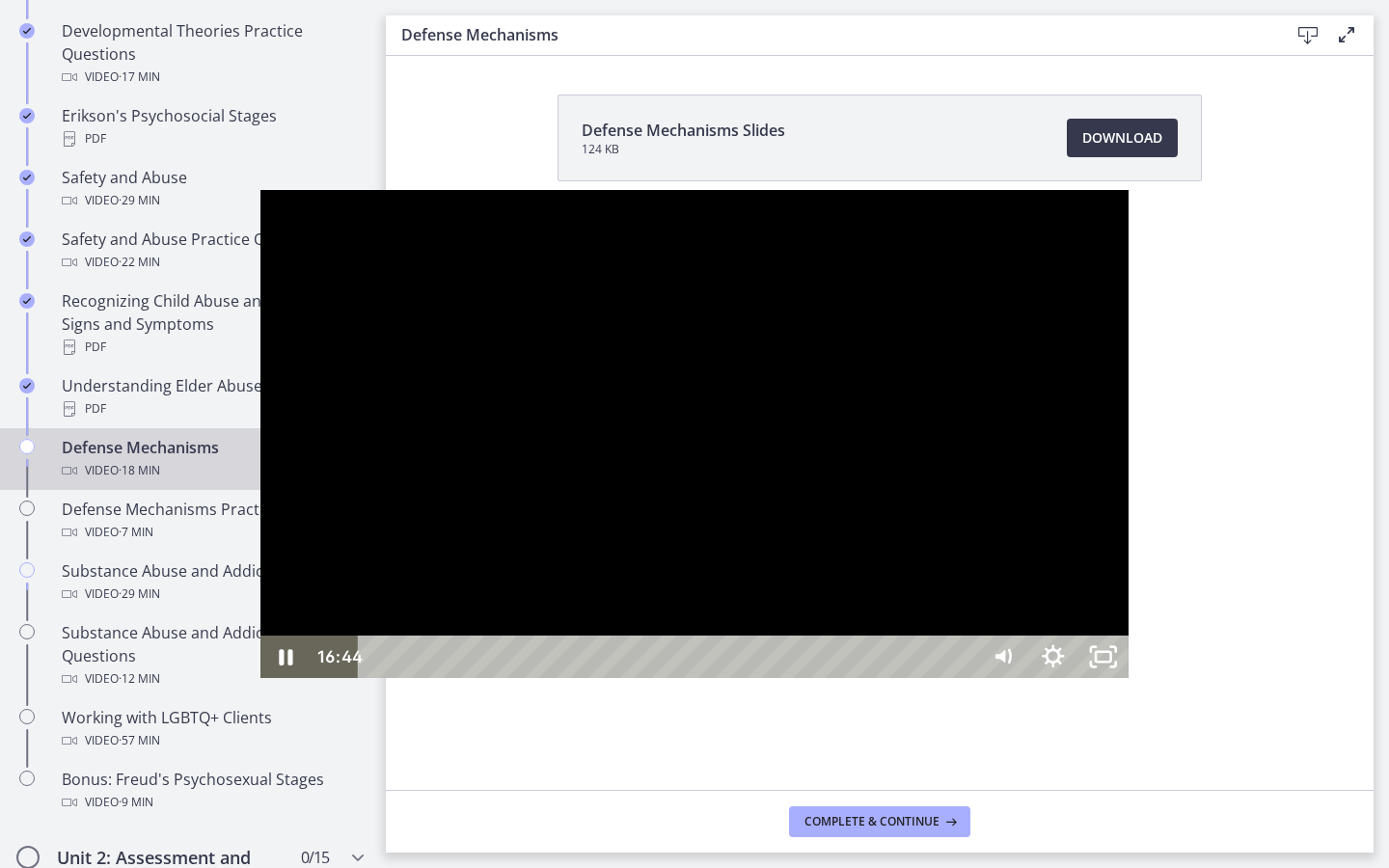 click at bounding box center [1416, 657] 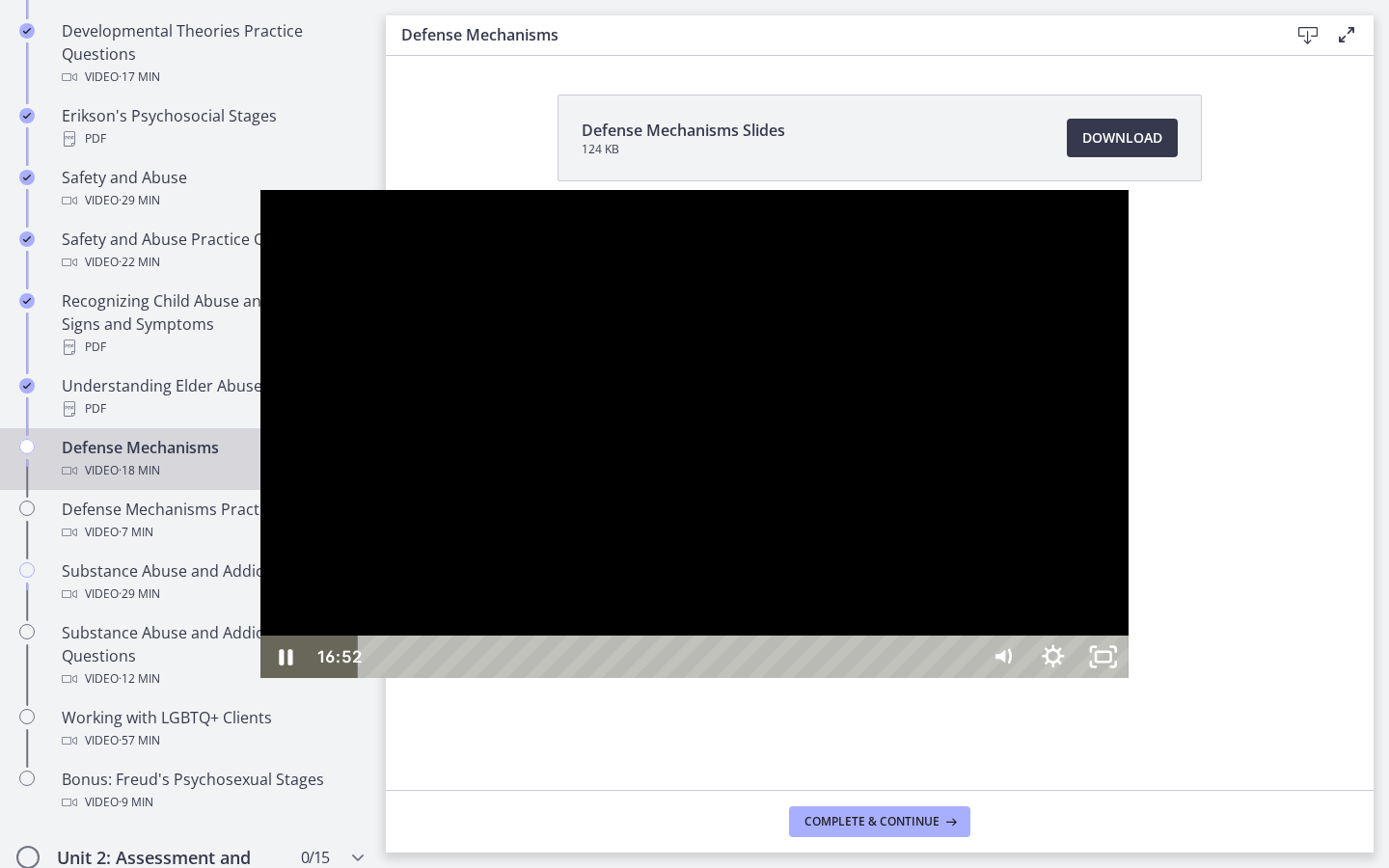click 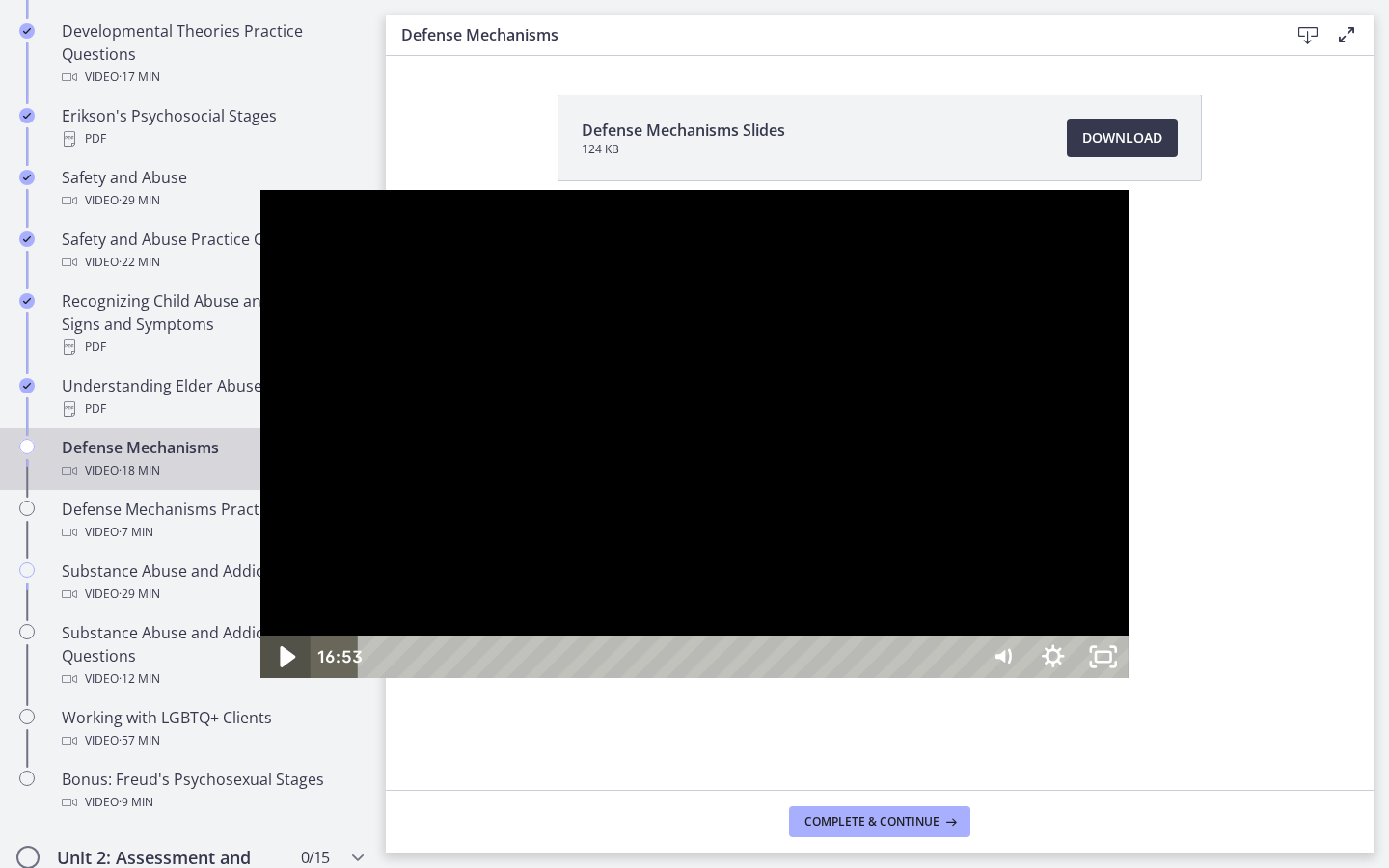 click 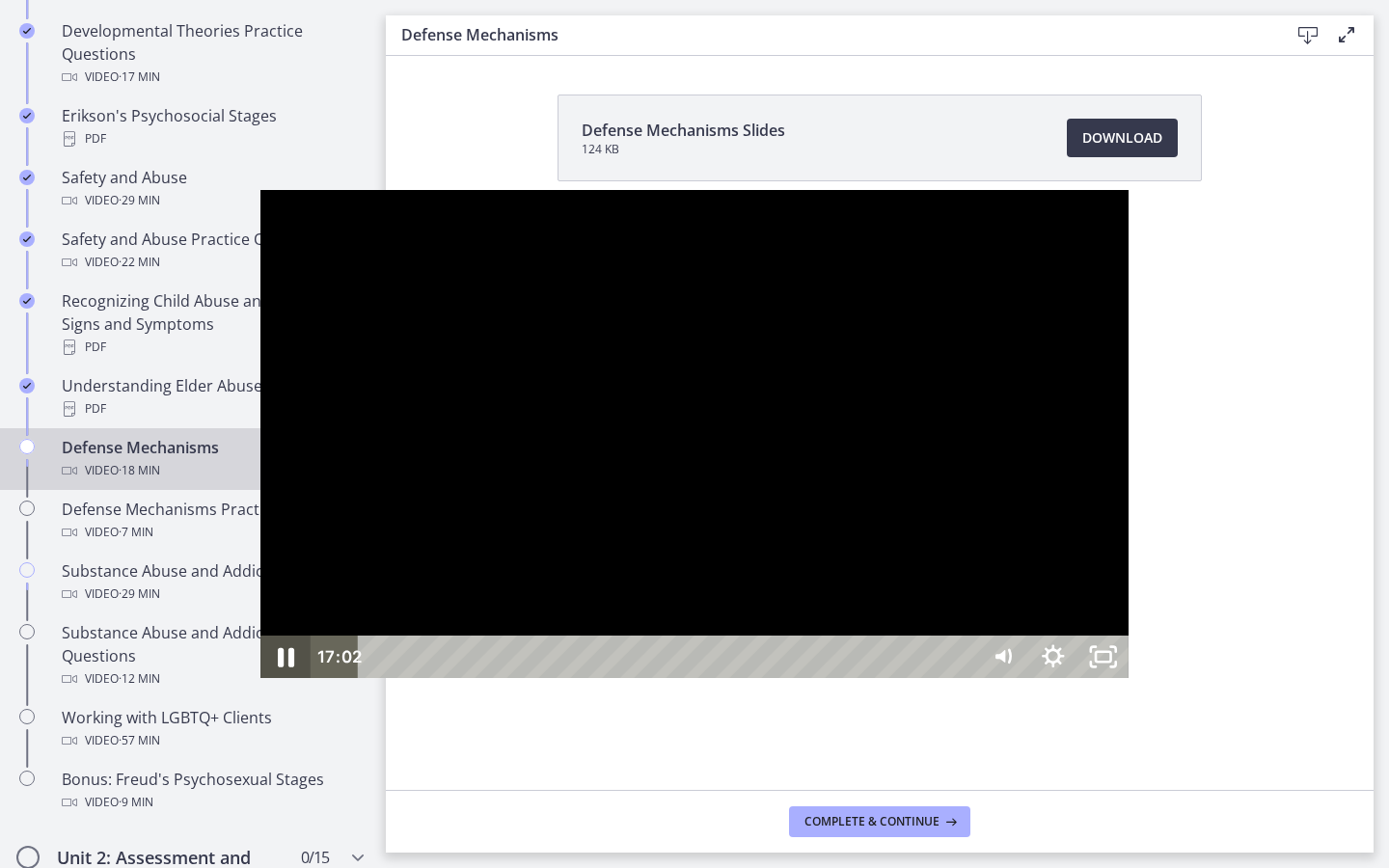 click 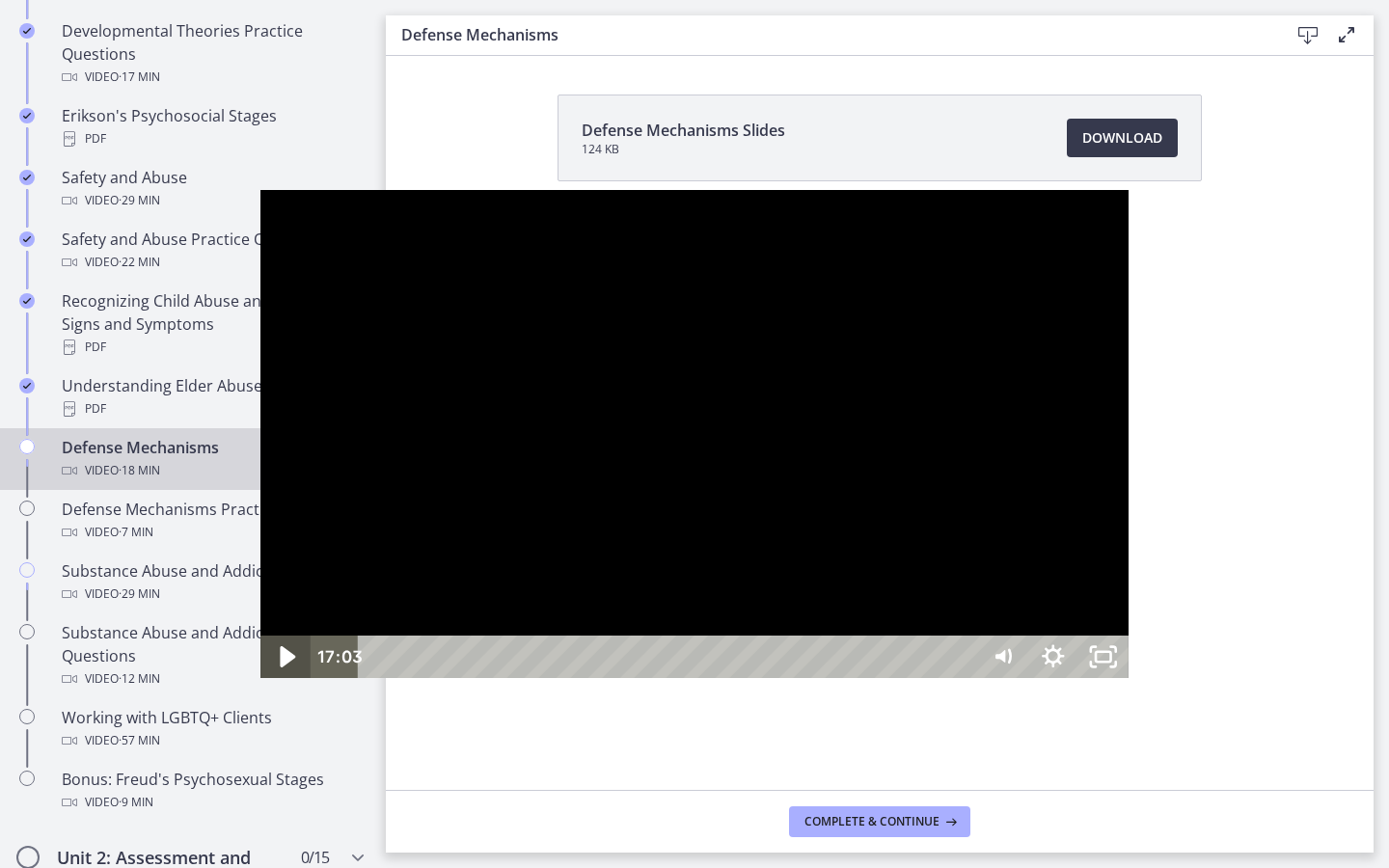 click 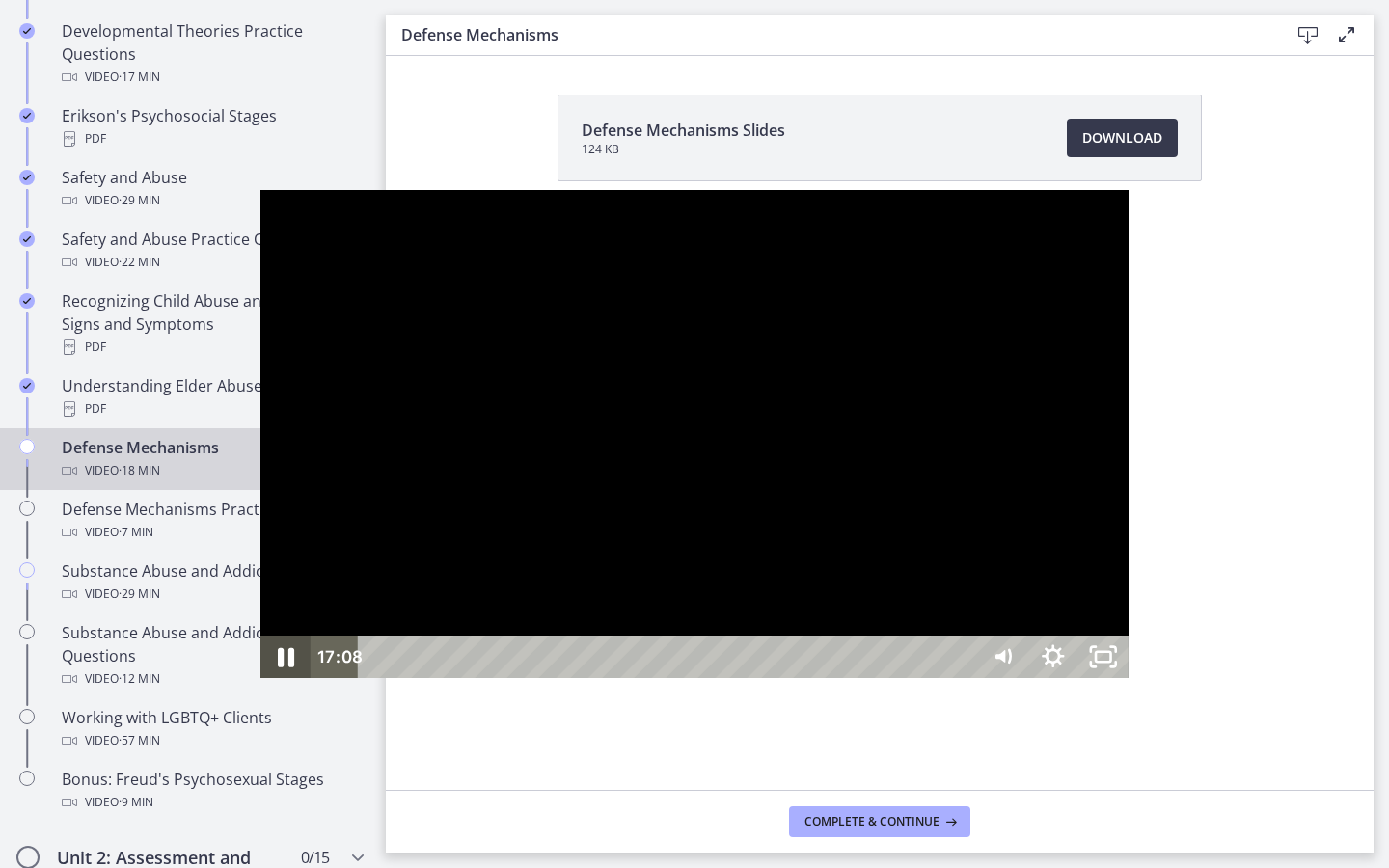 click 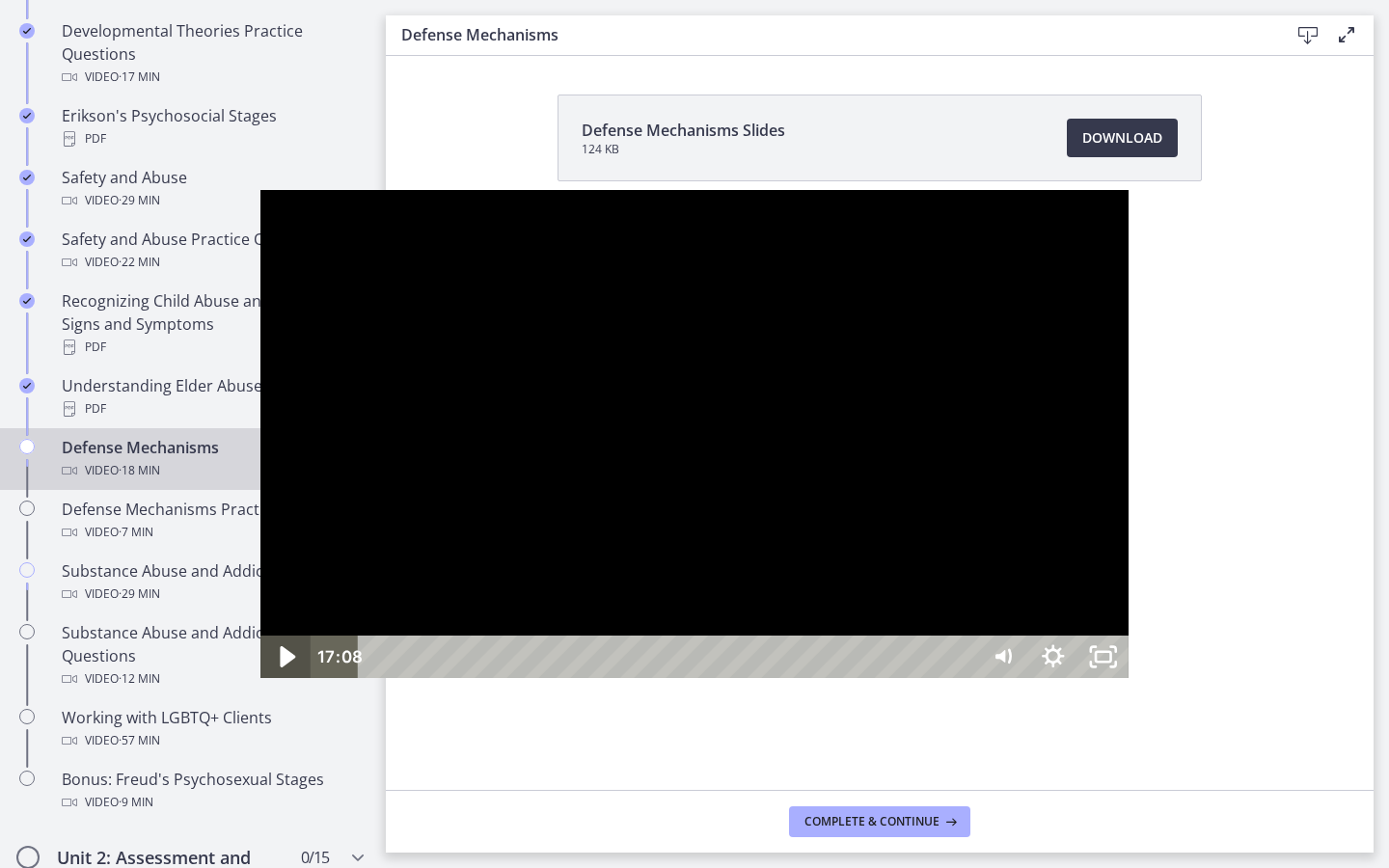 click 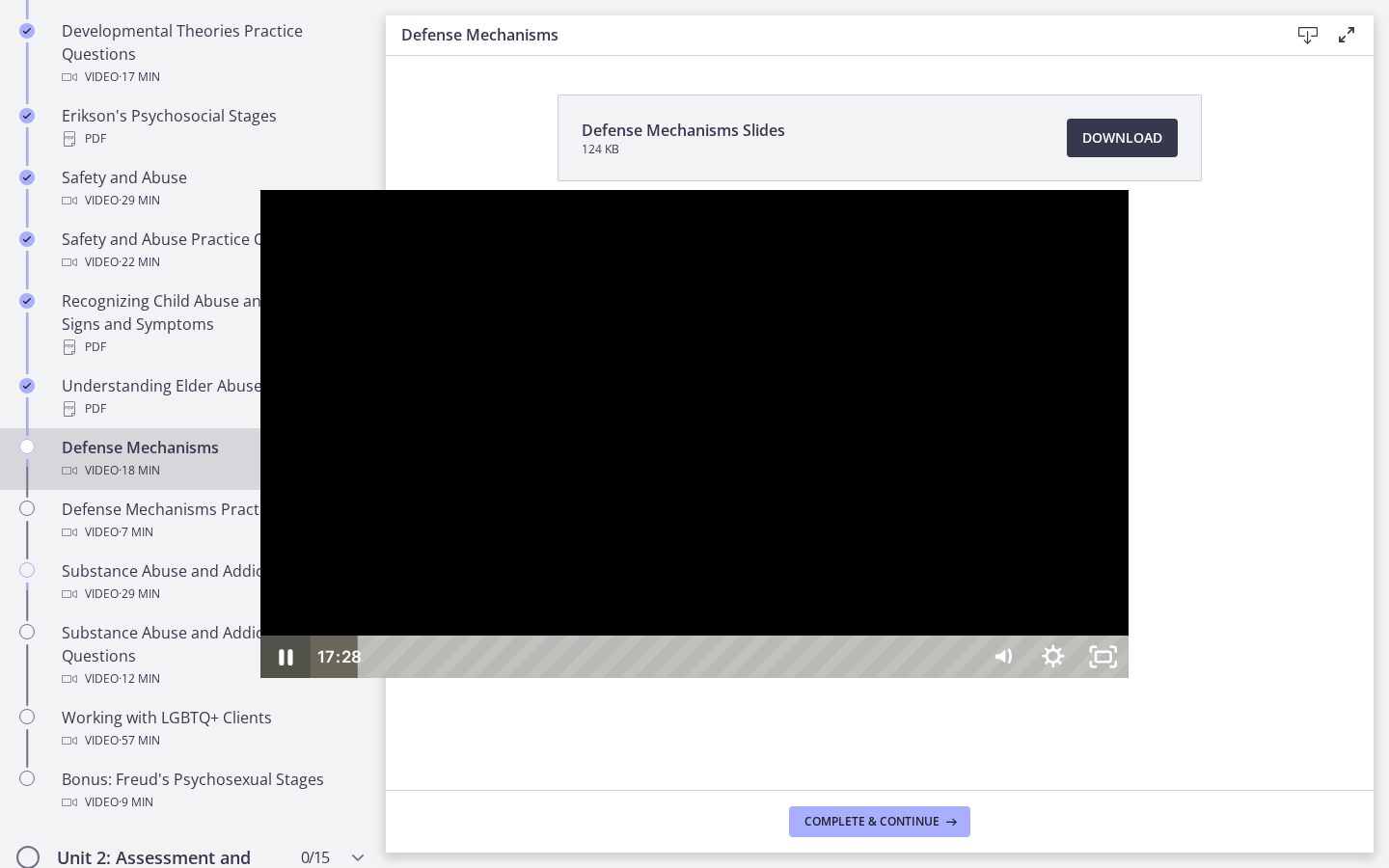 click 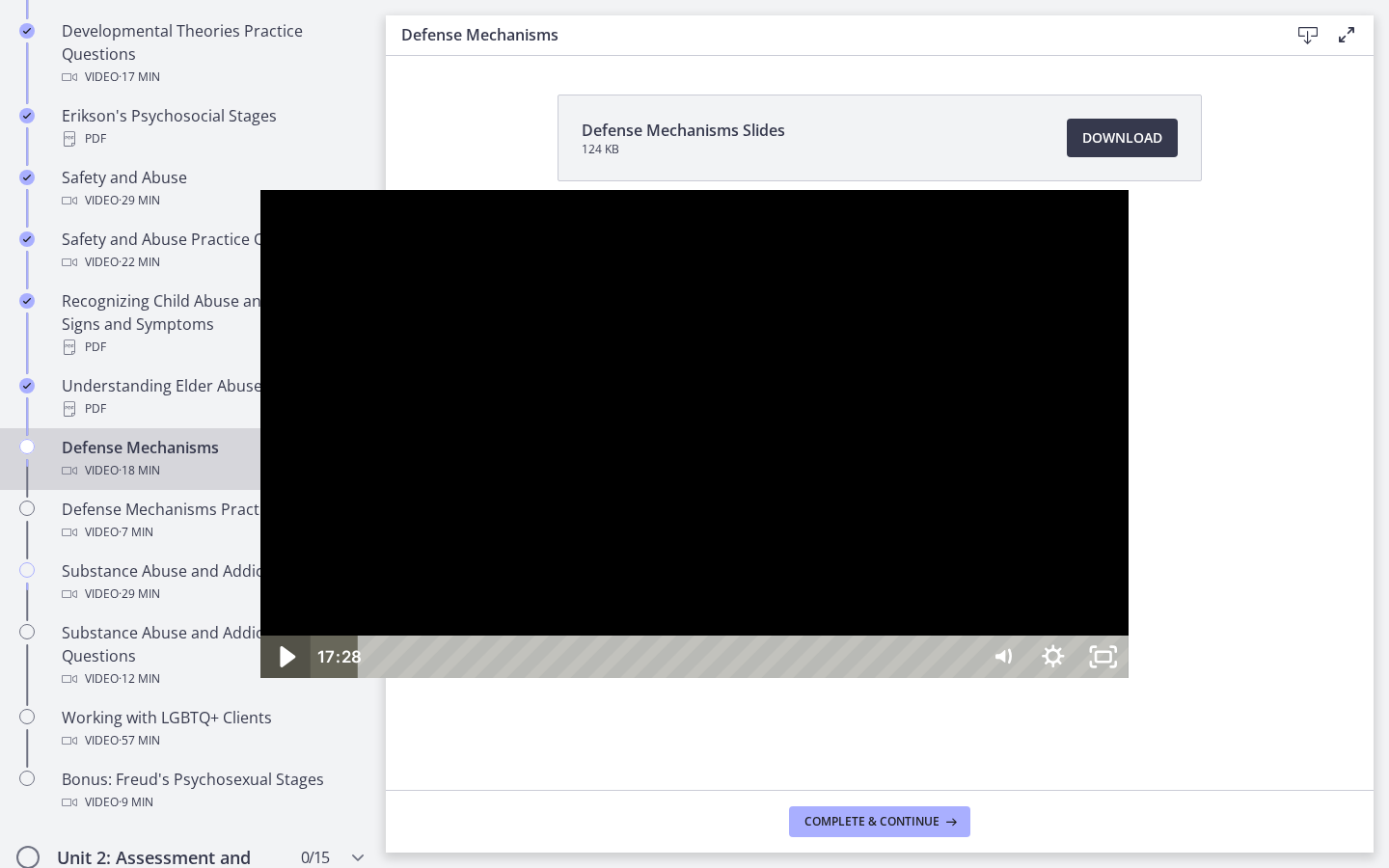click 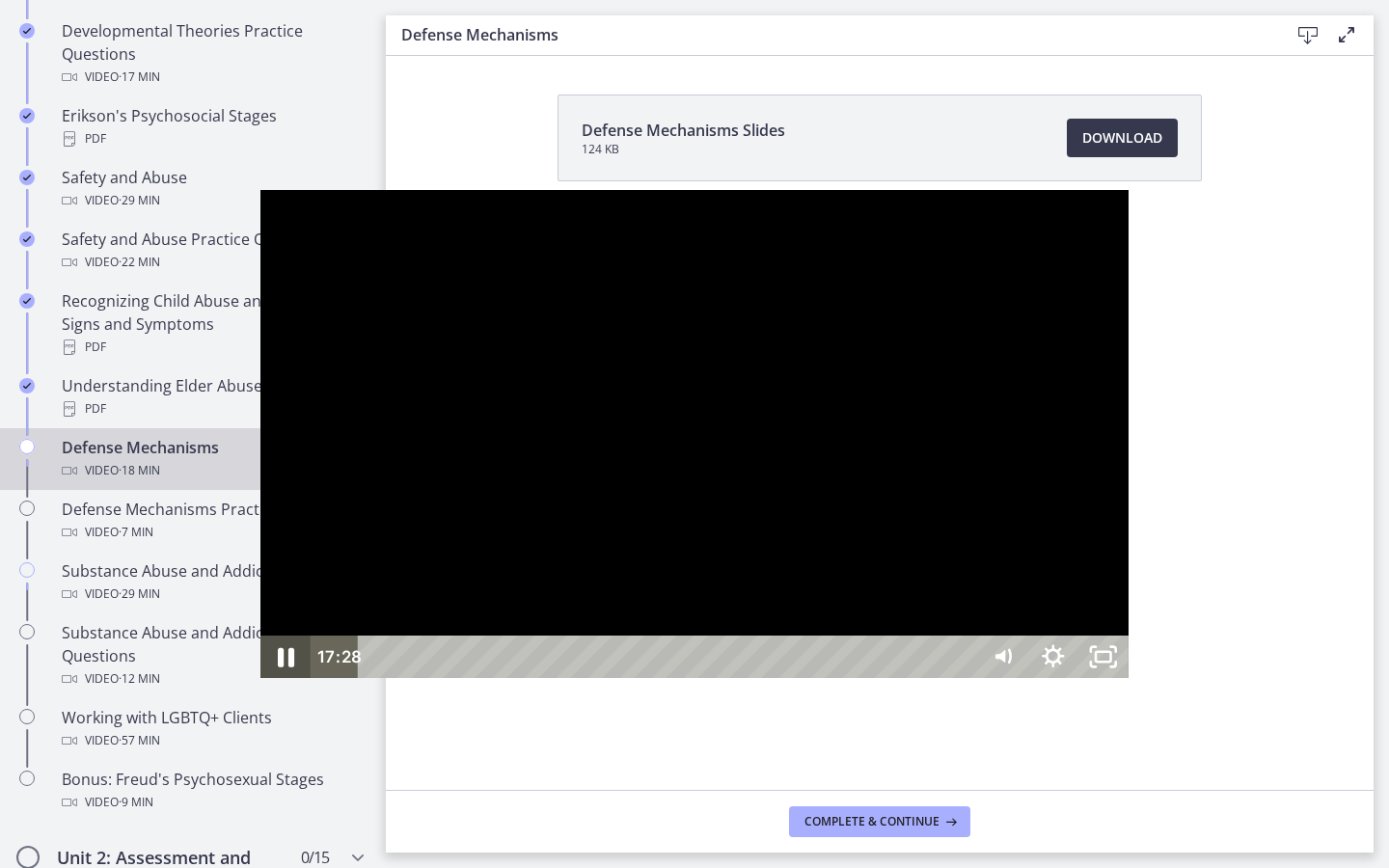 click 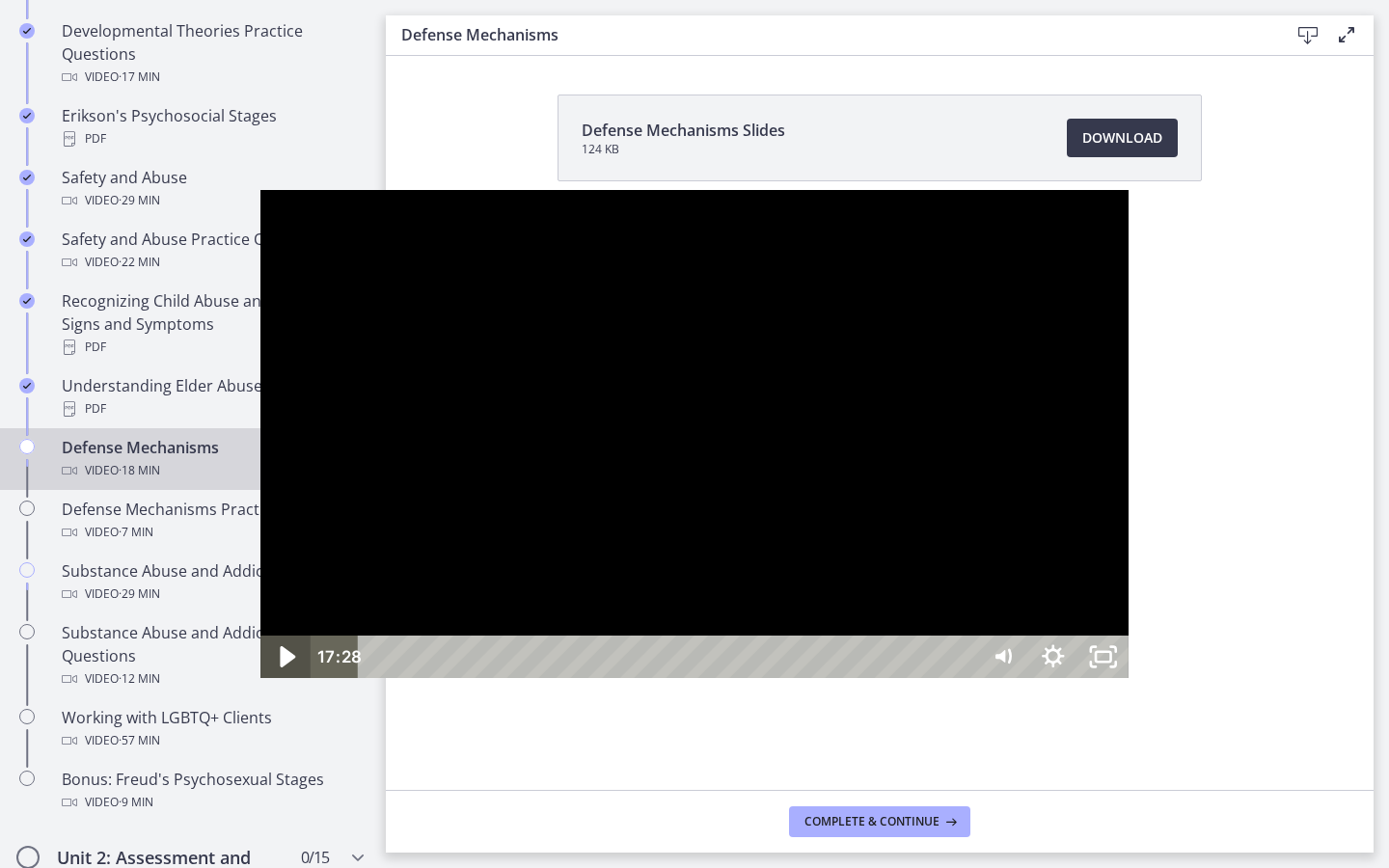 click 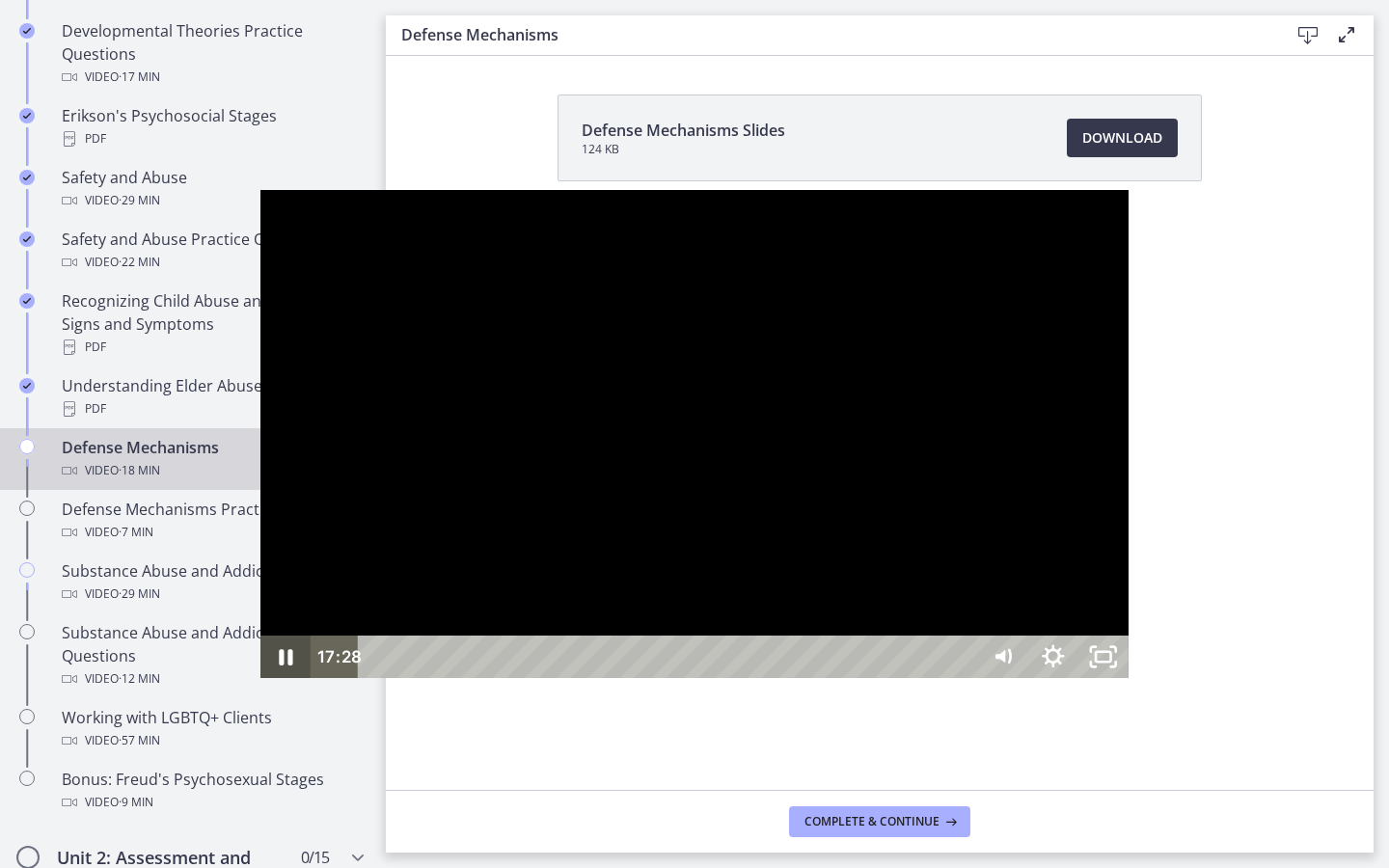click 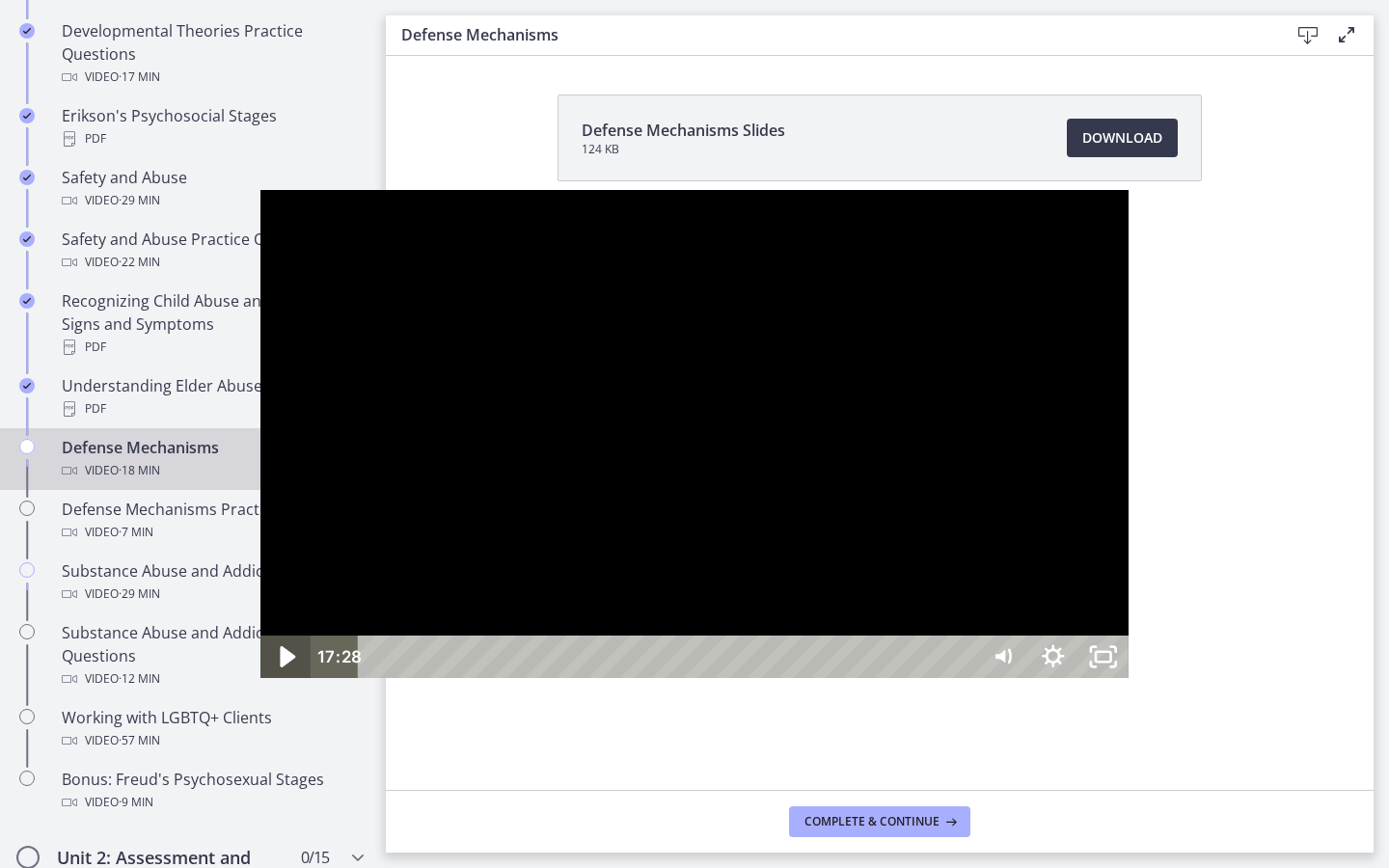 click 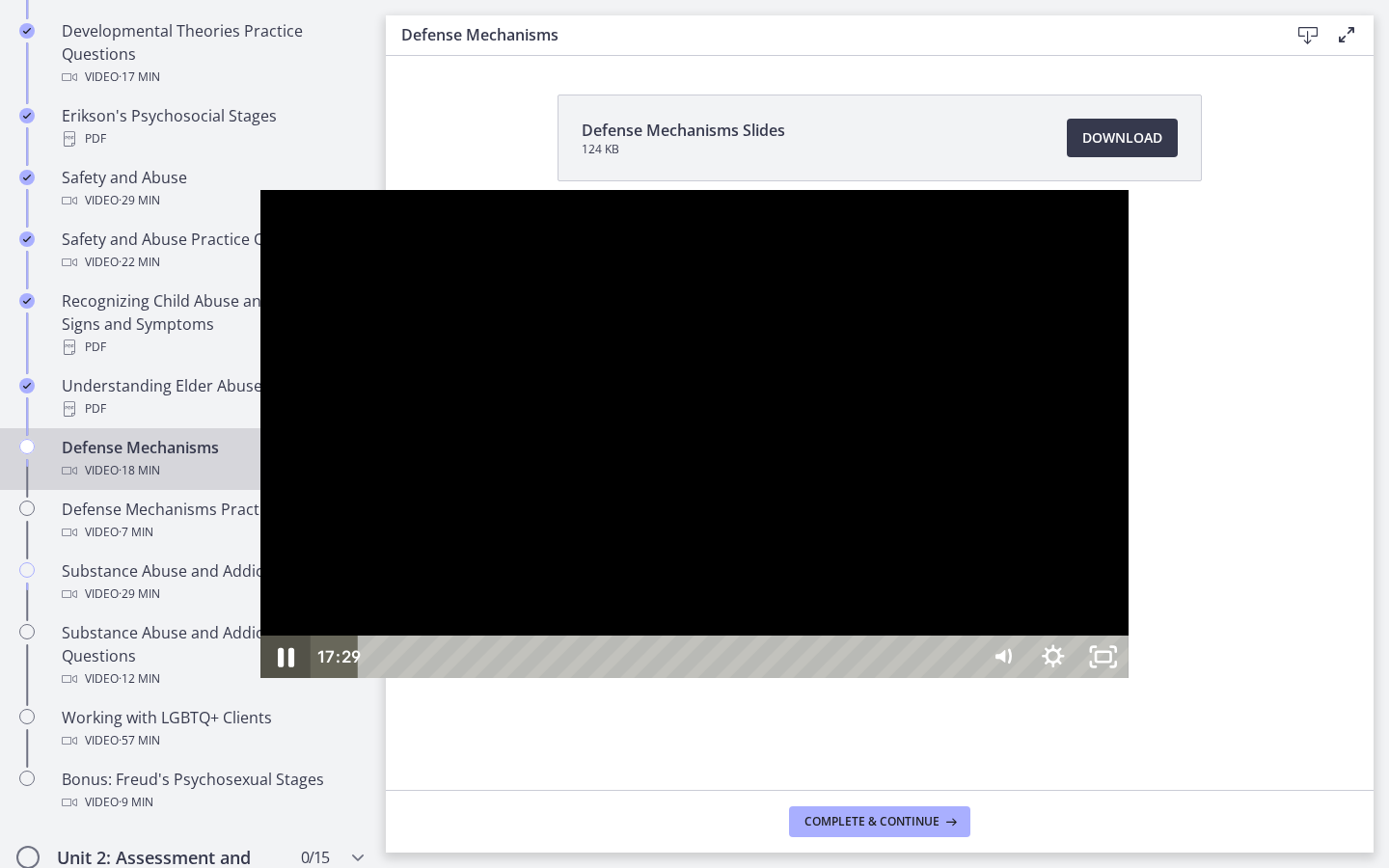 click 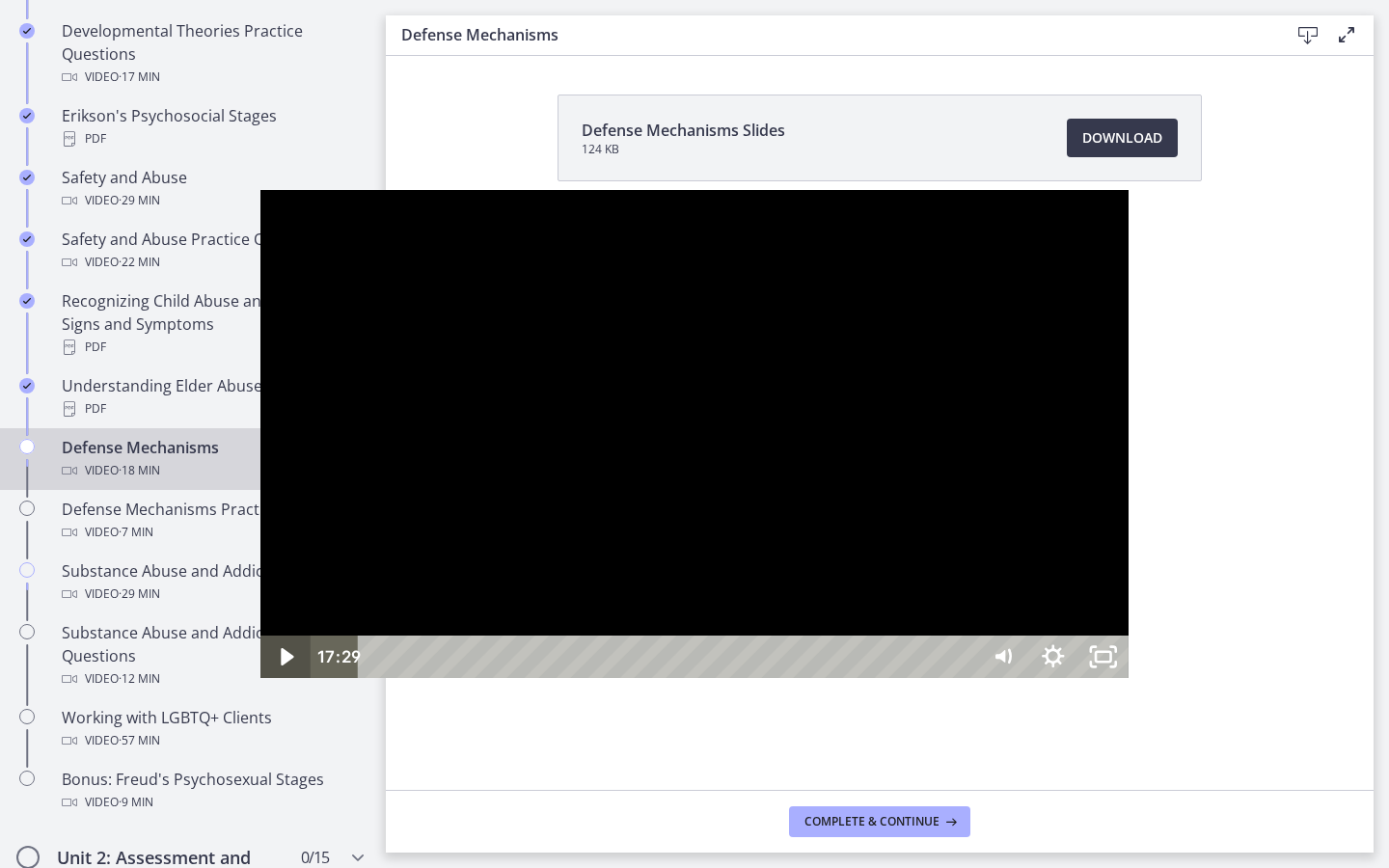 click 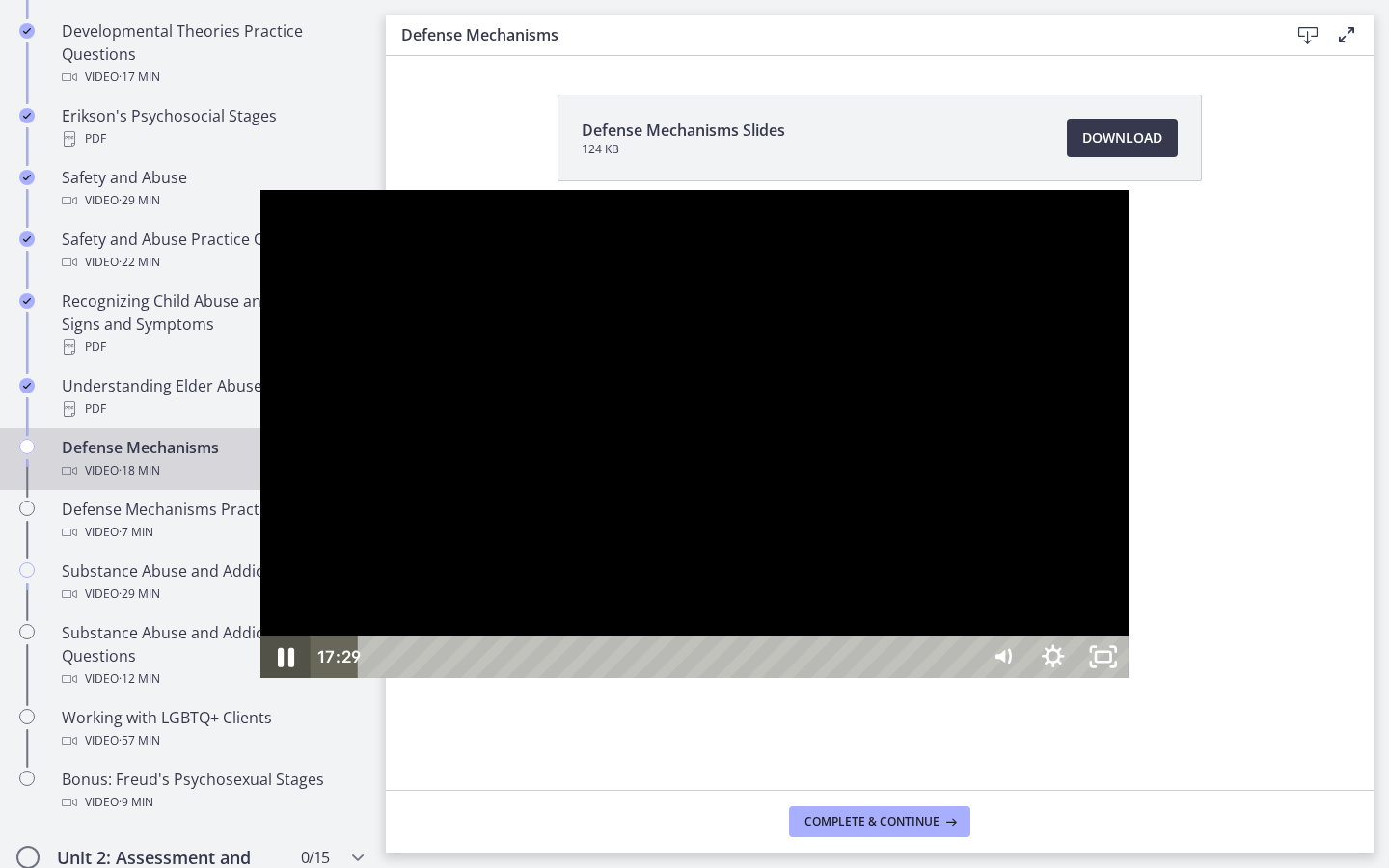 click 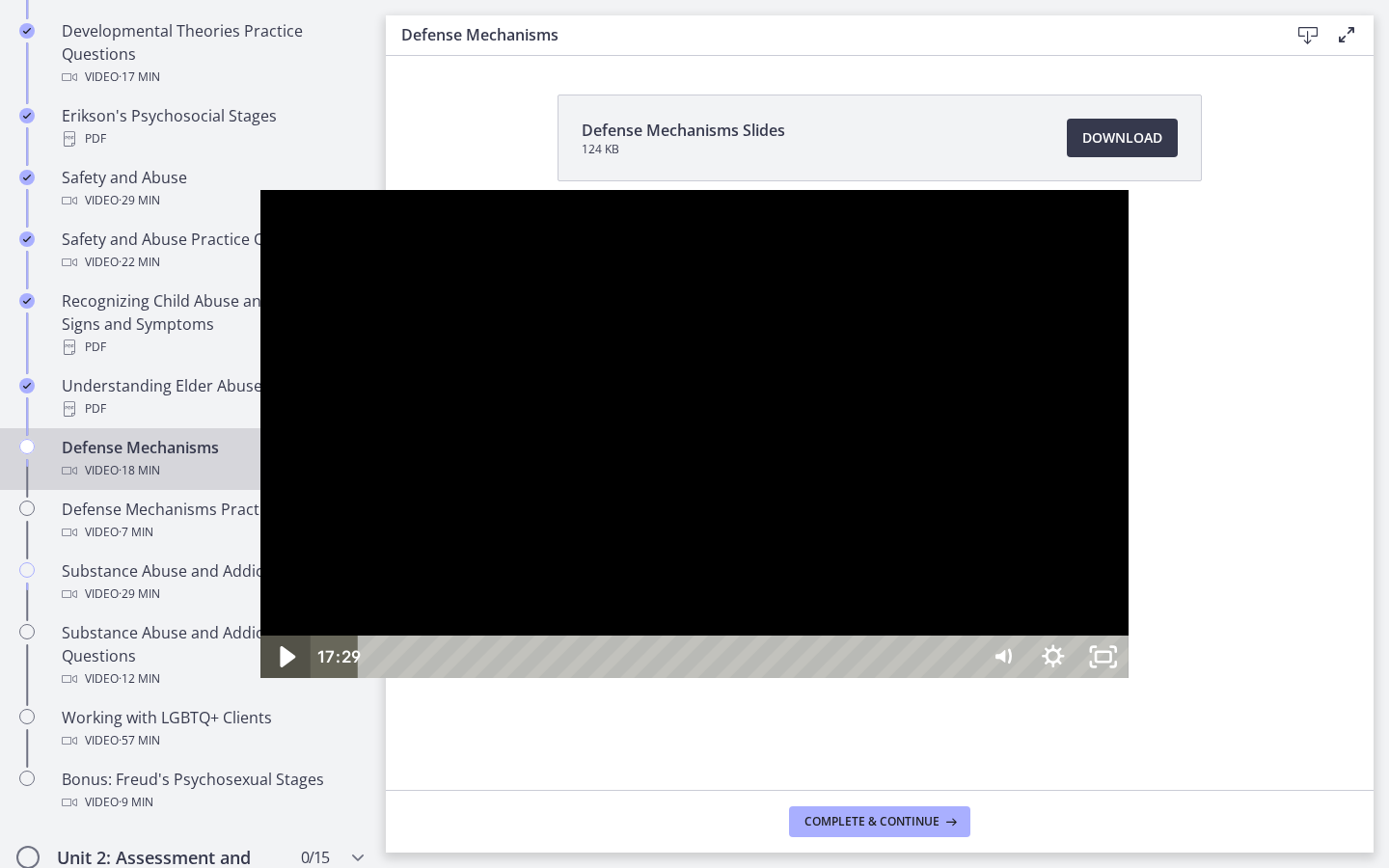click 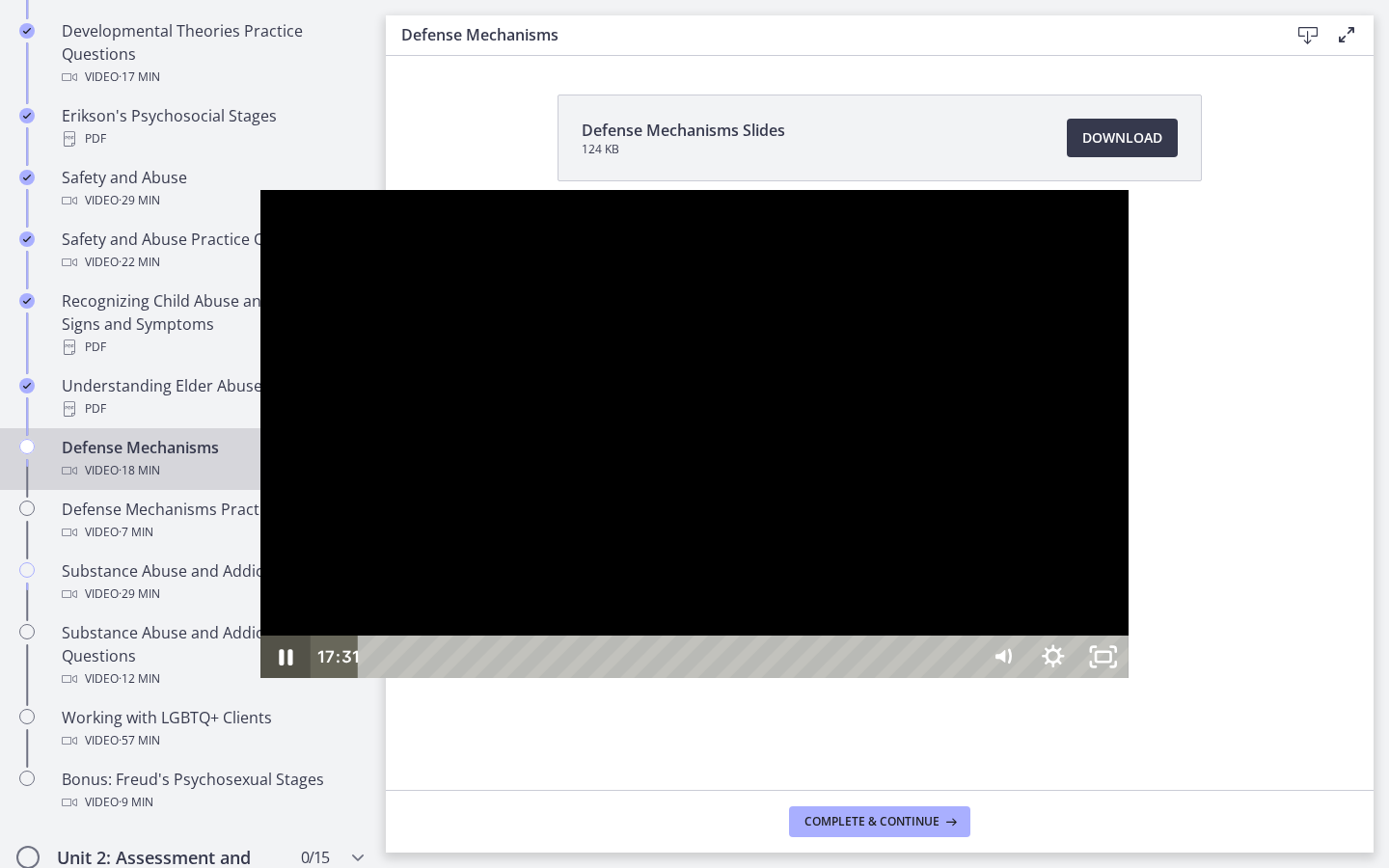 click 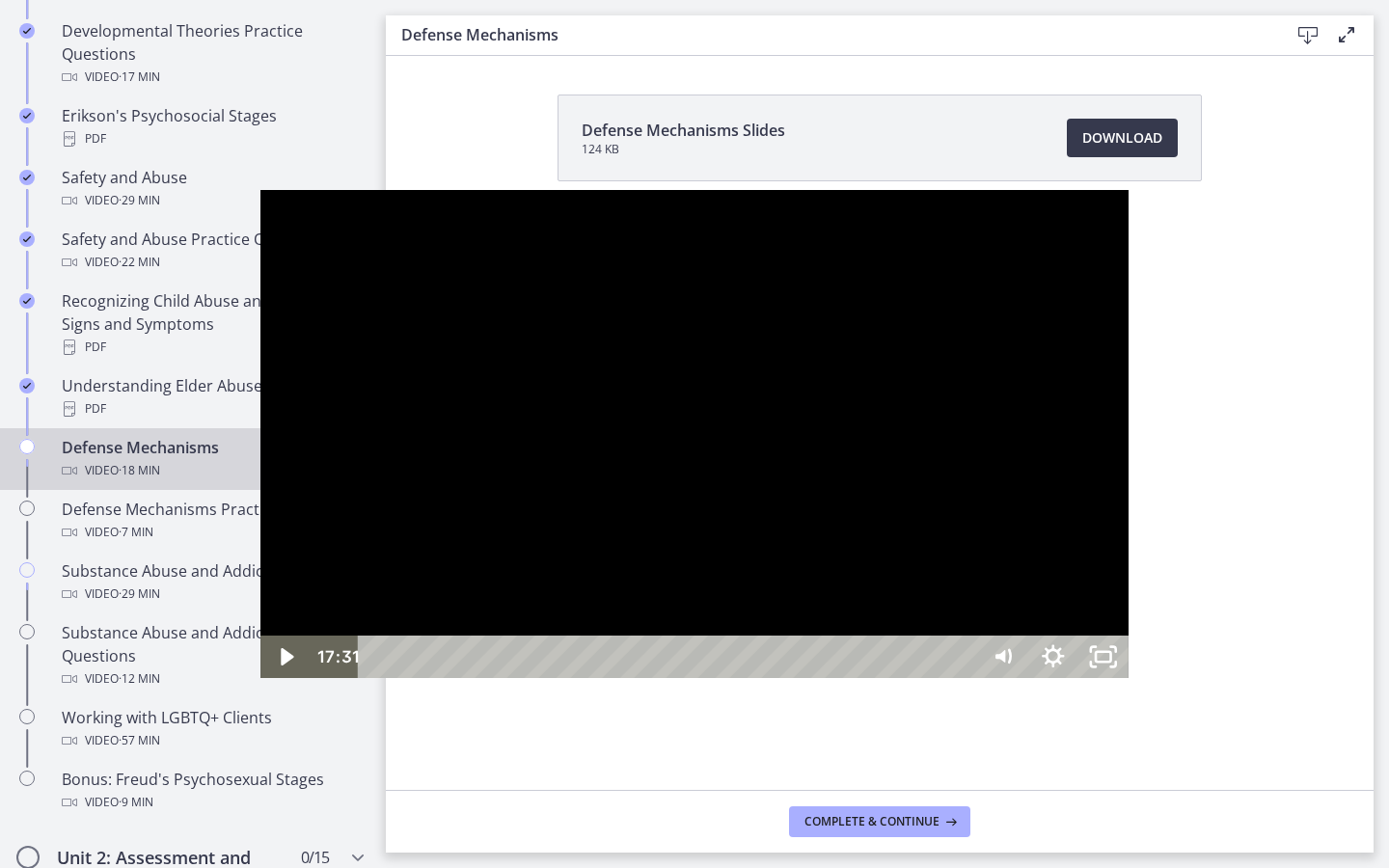 drag, startPoint x: 1192, startPoint y: 263, endPoint x: 493, endPoint y: 235, distance: 699.5606 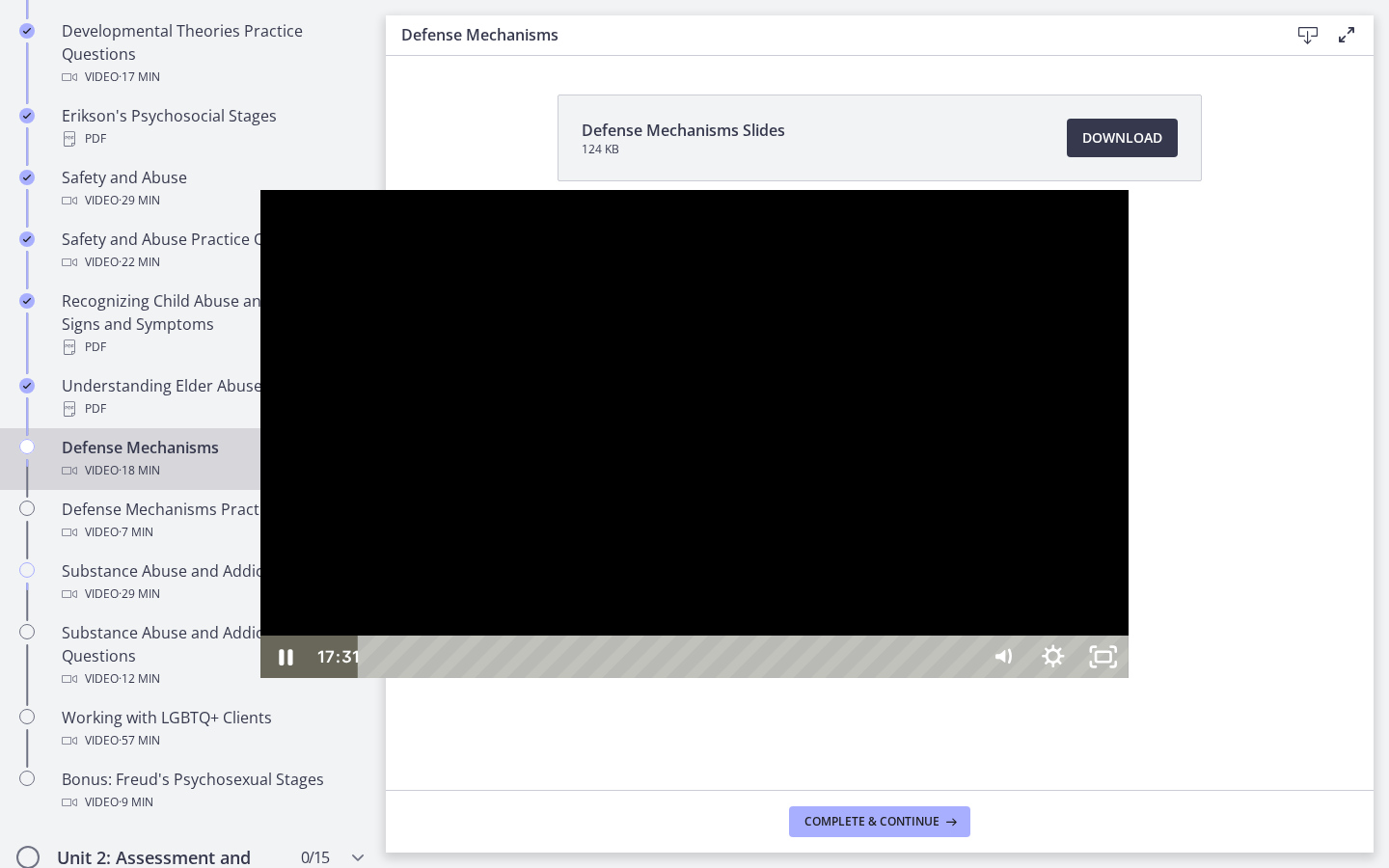 drag, startPoint x: 420, startPoint y: 265, endPoint x: 553, endPoint y: 275, distance: 133.37541 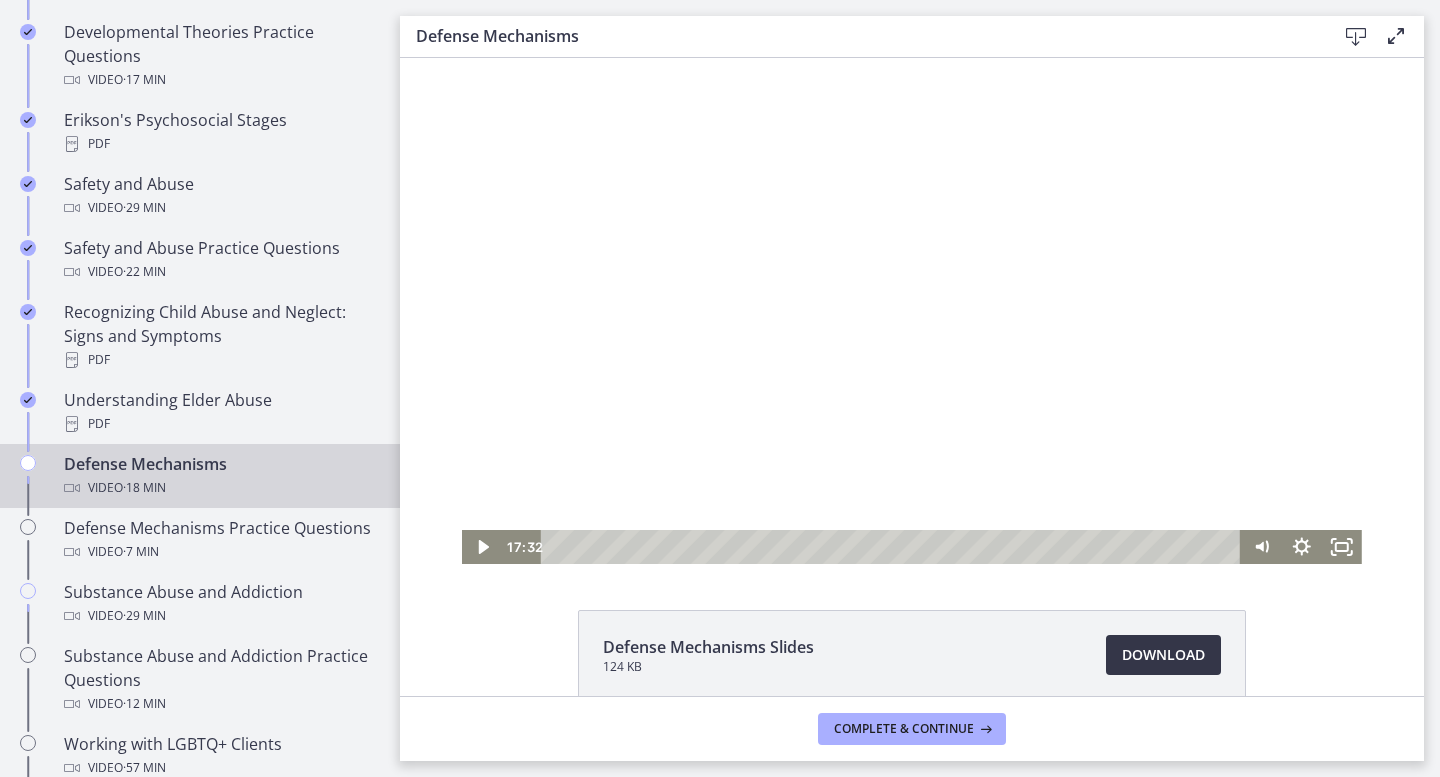 click on "Download
Opens in a new window" at bounding box center (1163, 655) 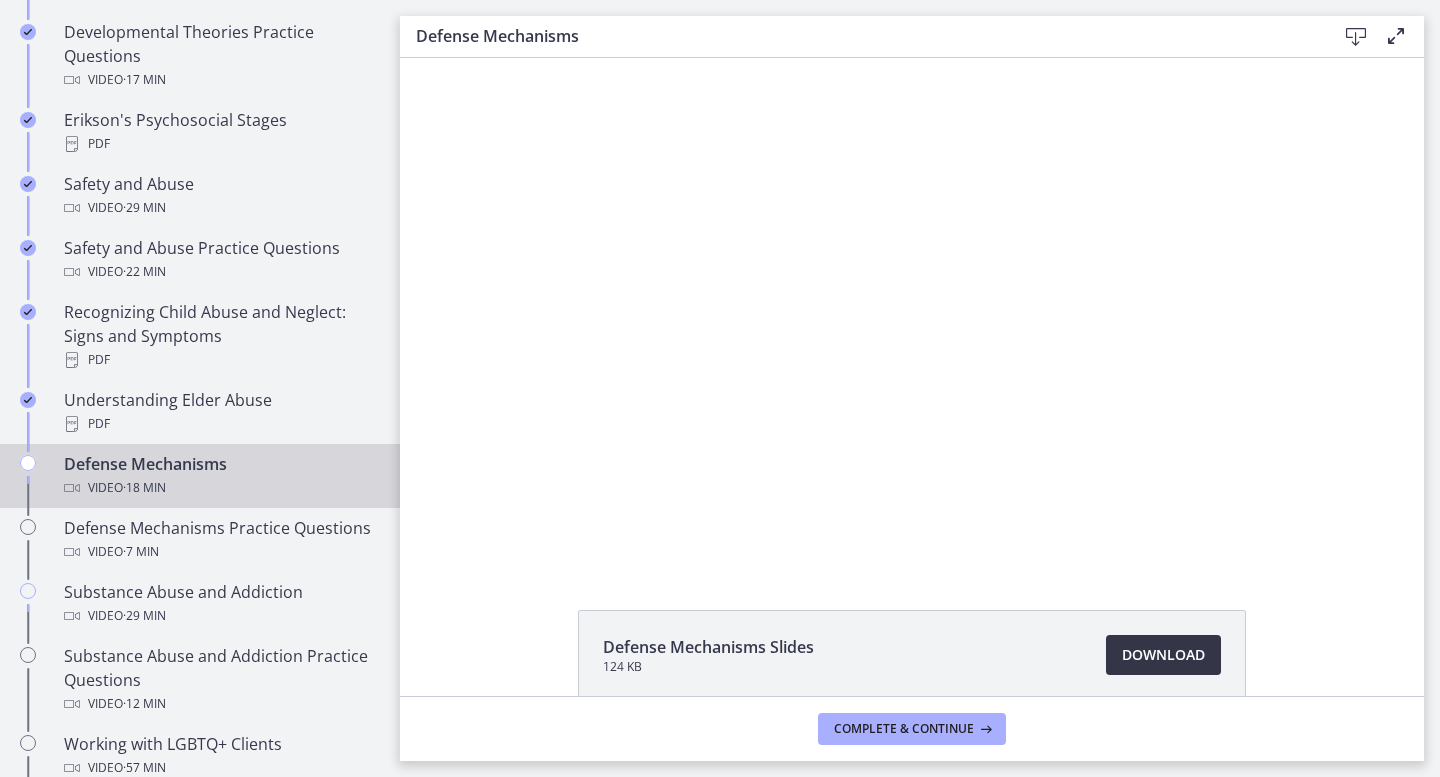 click on "Download
Opens in a new window" at bounding box center (1163, 655) 